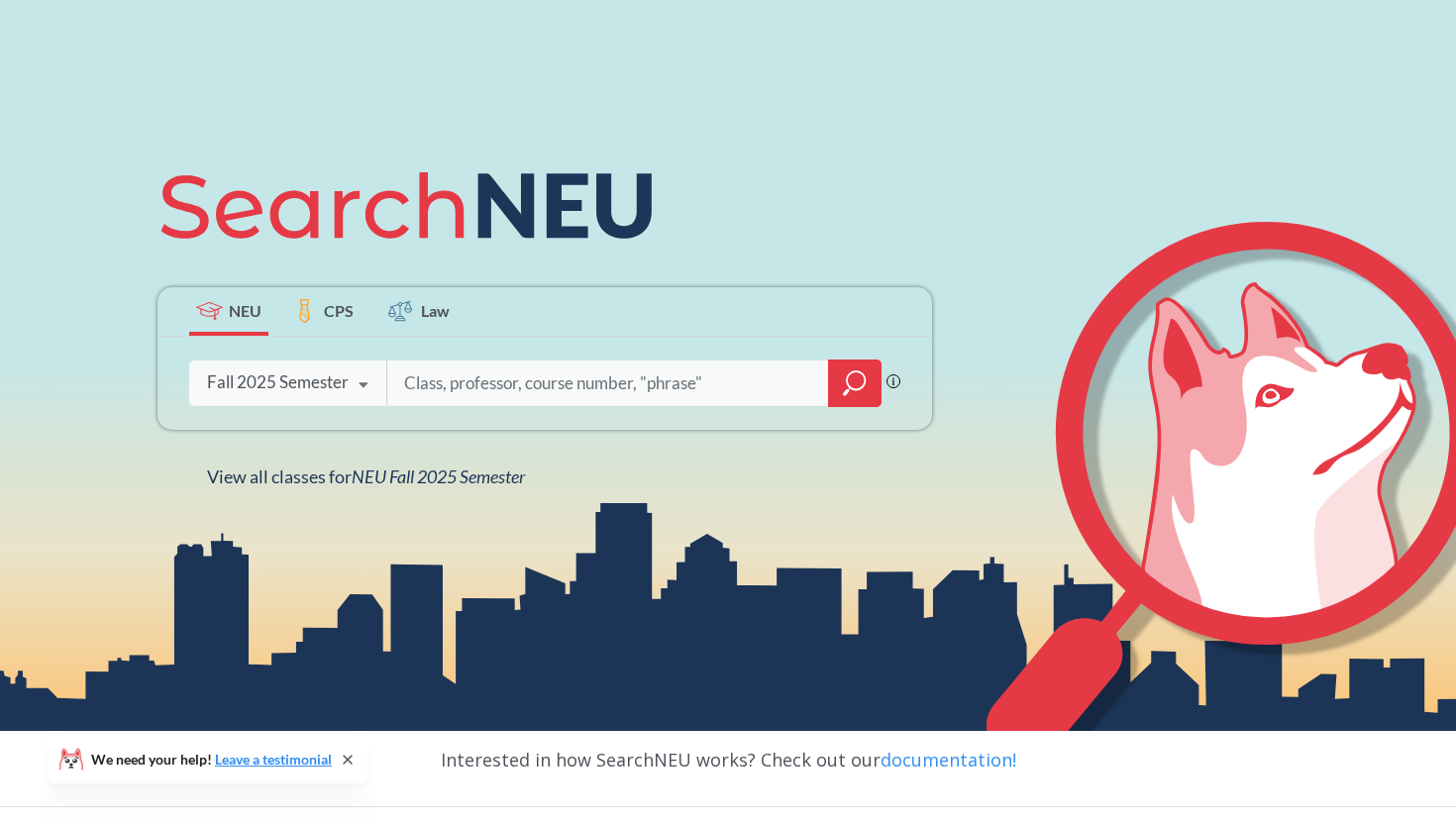 scroll, scrollTop: 183, scrollLeft: 0, axis: vertical 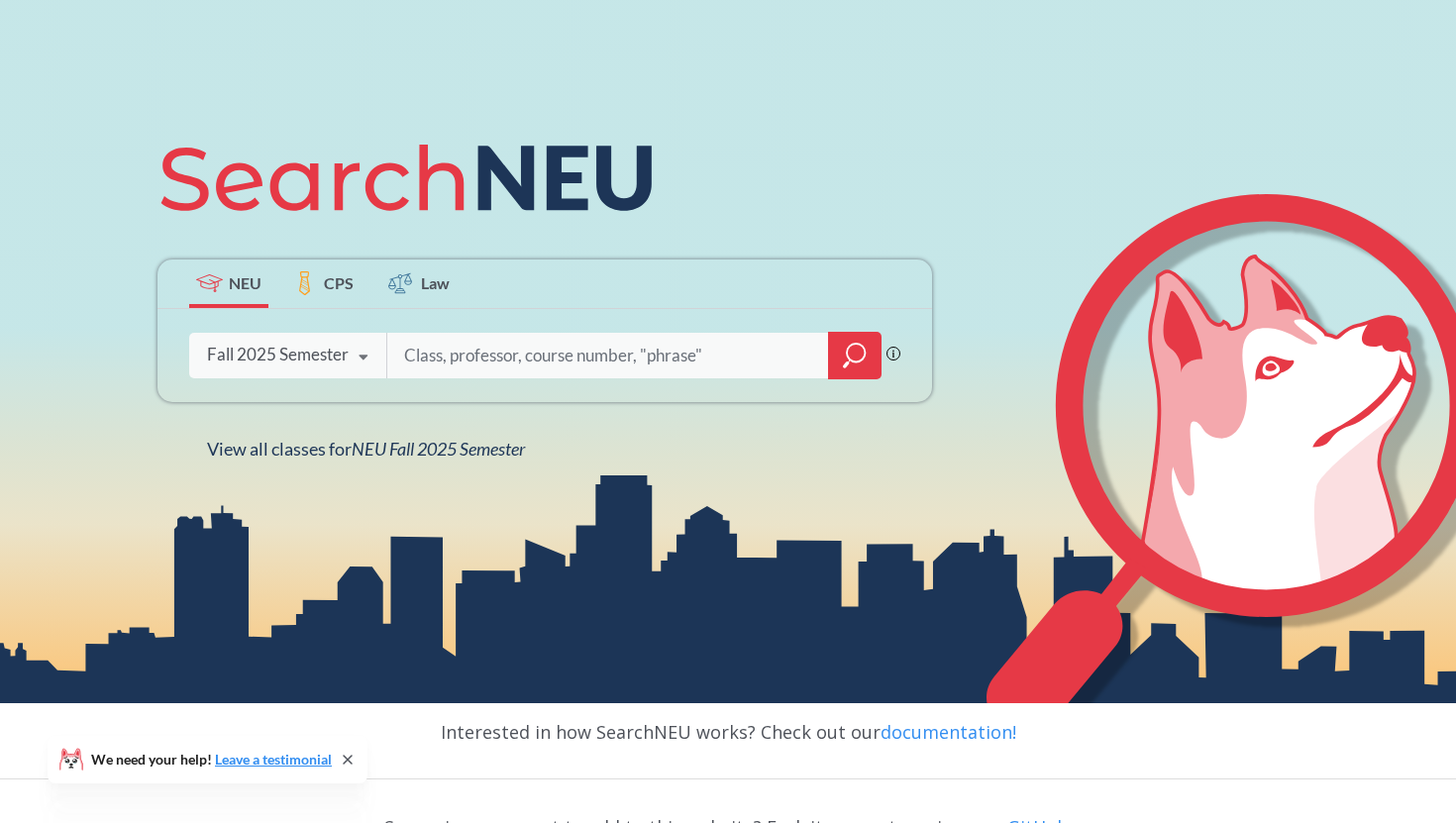 click at bounding box center [608, 356] 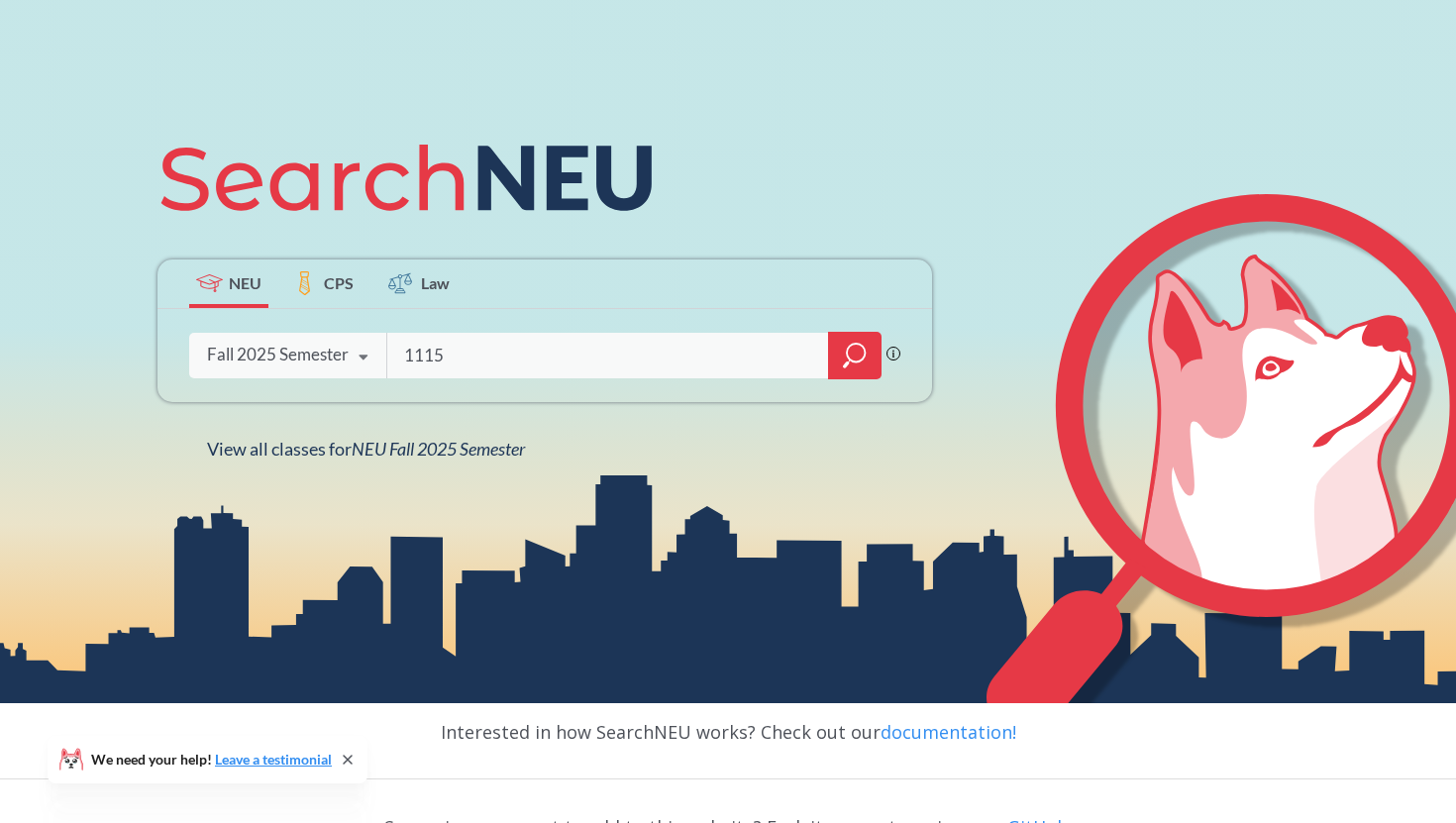 type on "1115" 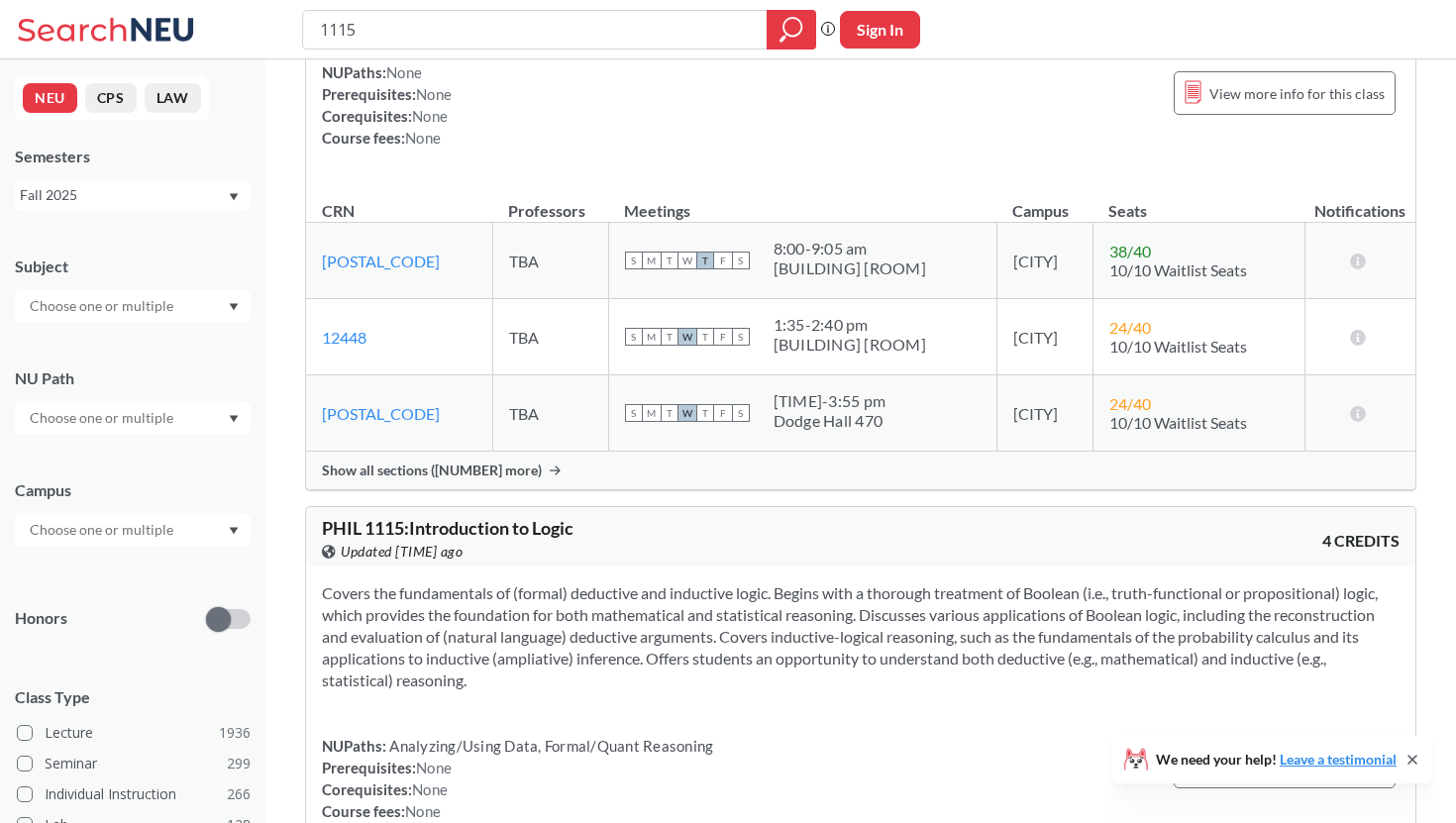 scroll, scrollTop: 169, scrollLeft: 0, axis: vertical 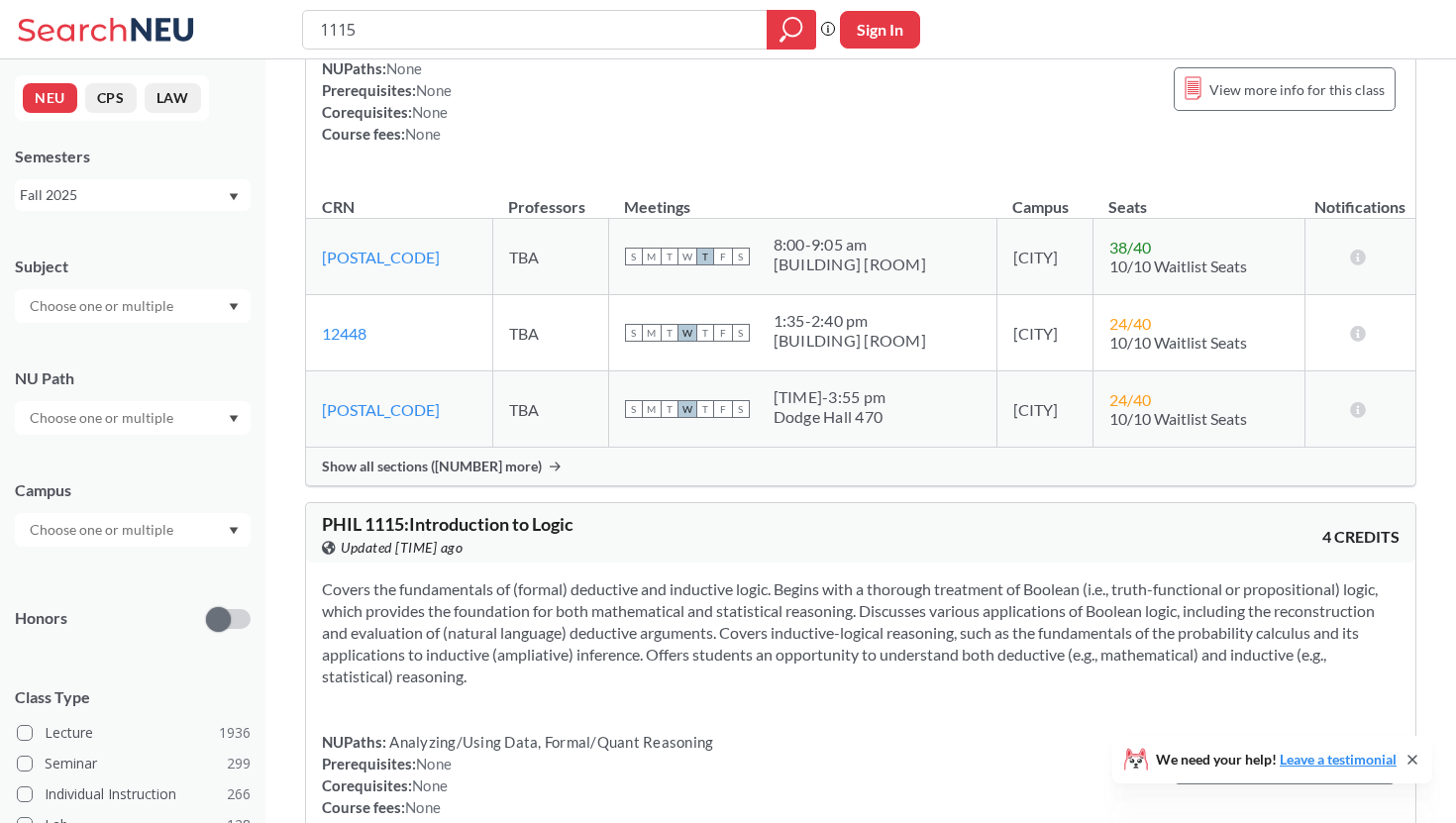 click on "Show all sections ([NUMBER] more)" at bounding box center [861, 466] 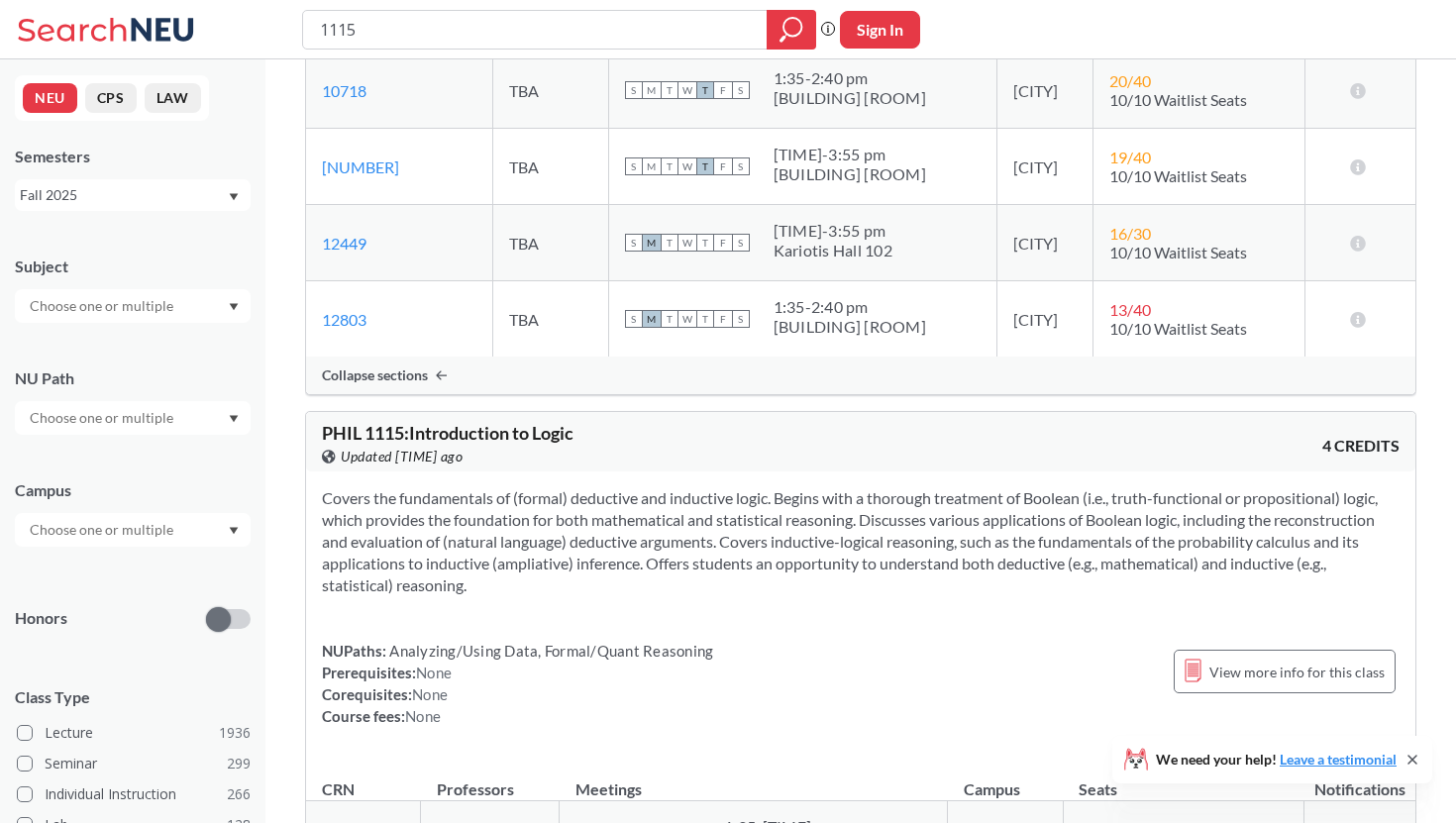 scroll, scrollTop: 0, scrollLeft: 0, axis: both 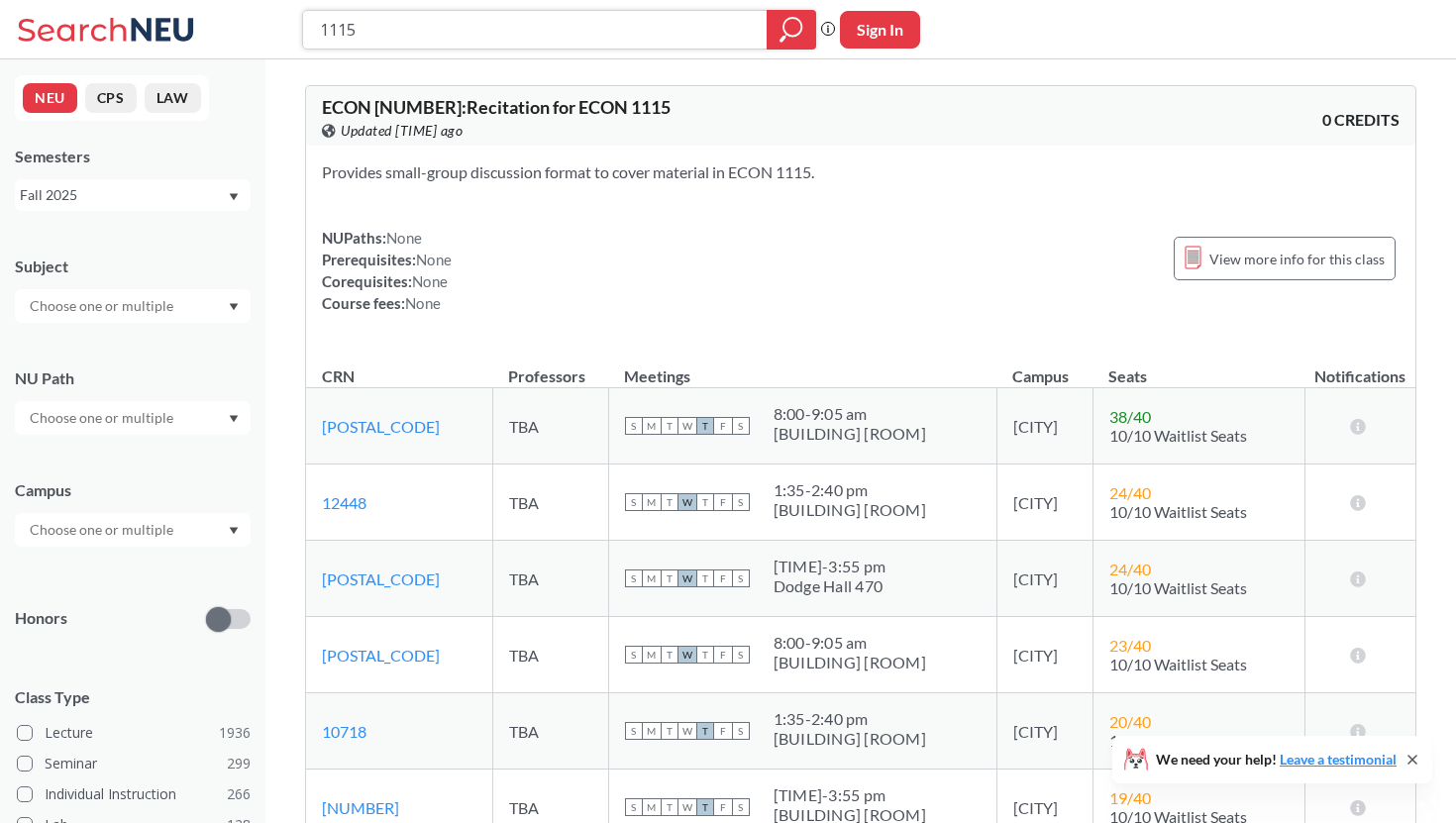 click on "1115" at bounding box center [535, 30] 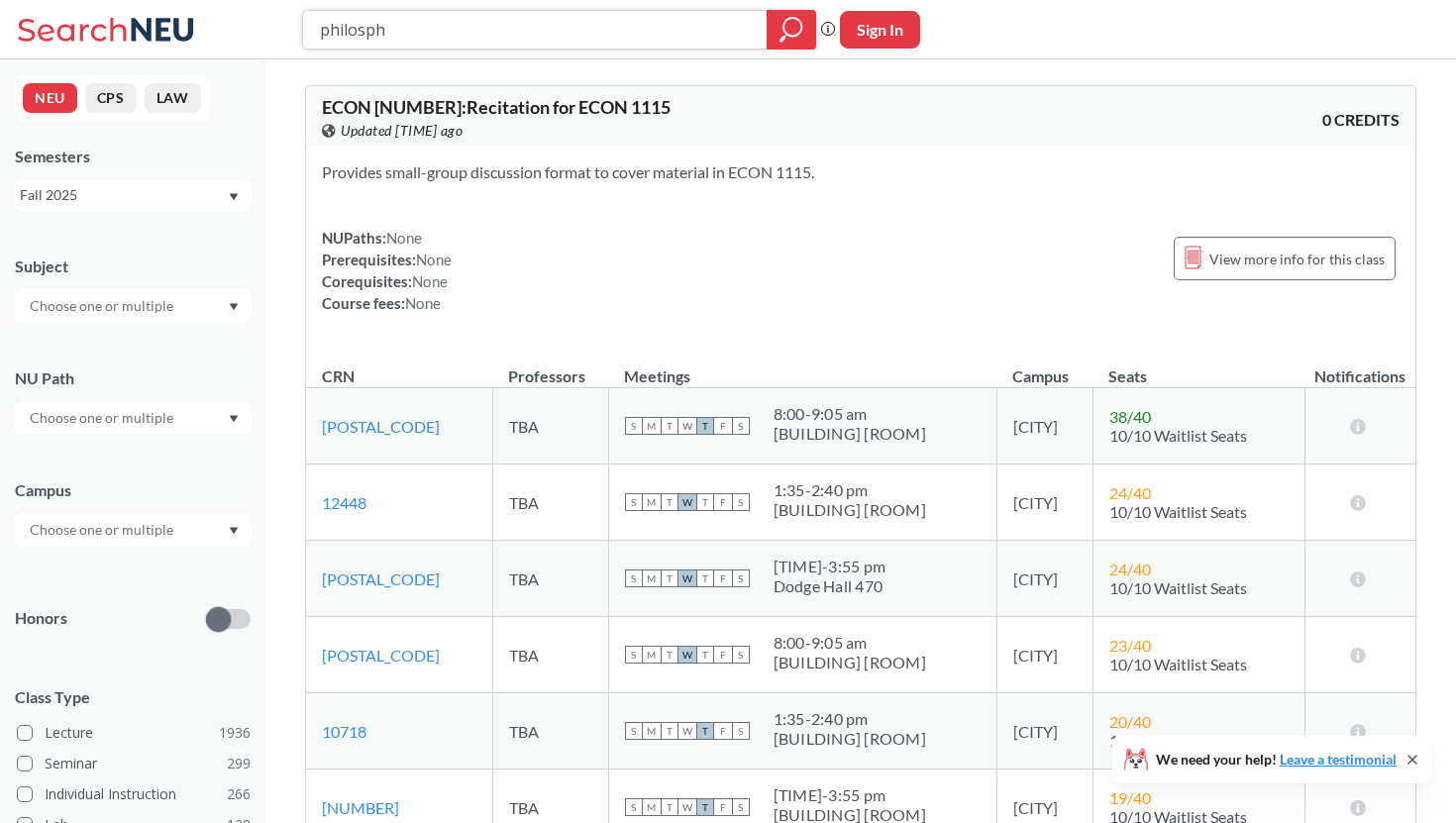 type on "philosphy" 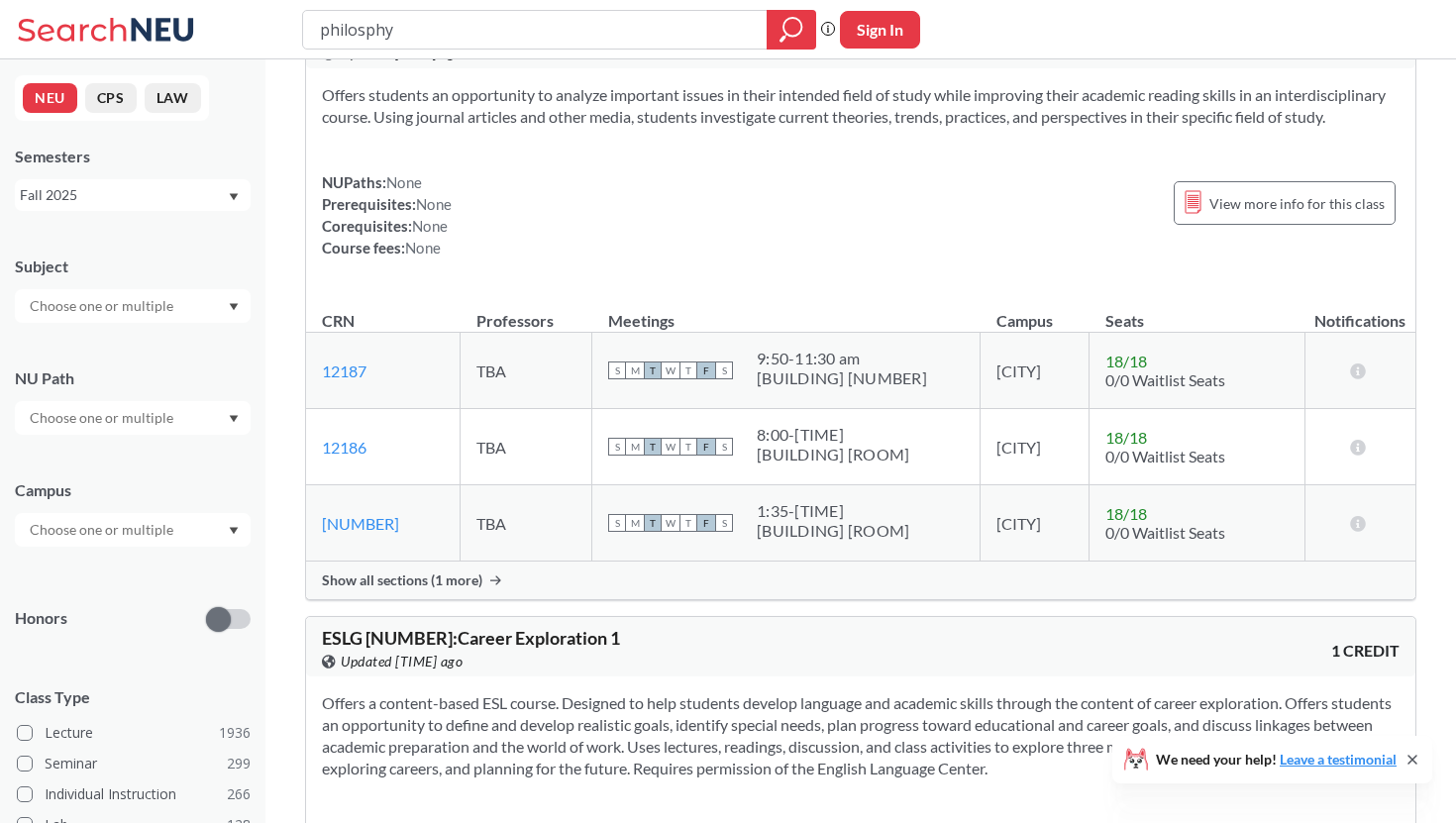 scroll, scrollTop: 118, scrollLeft: 0, axis: vertical 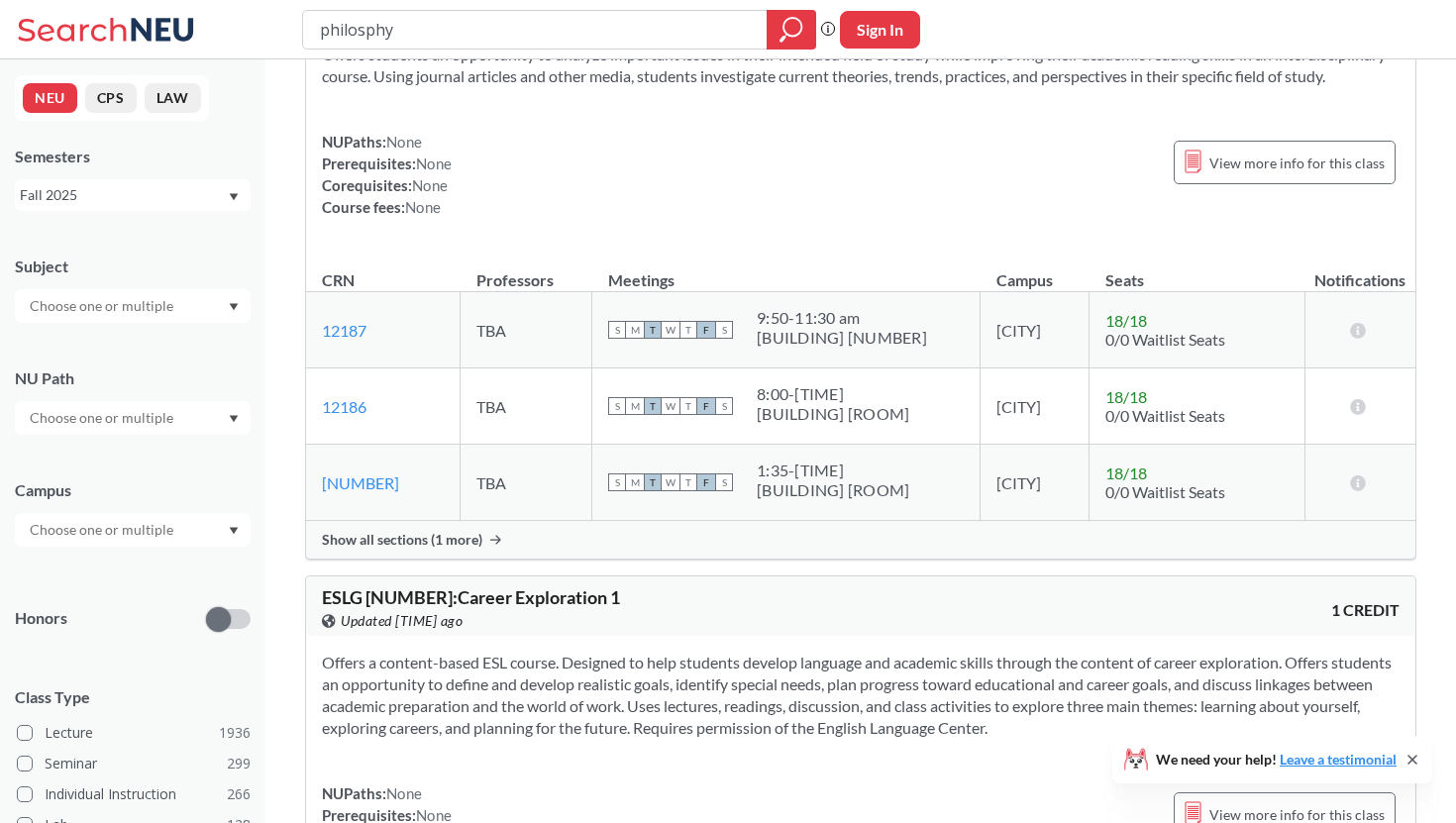 click on "Show all sections (1 more)" at bounding box center [402, 540] 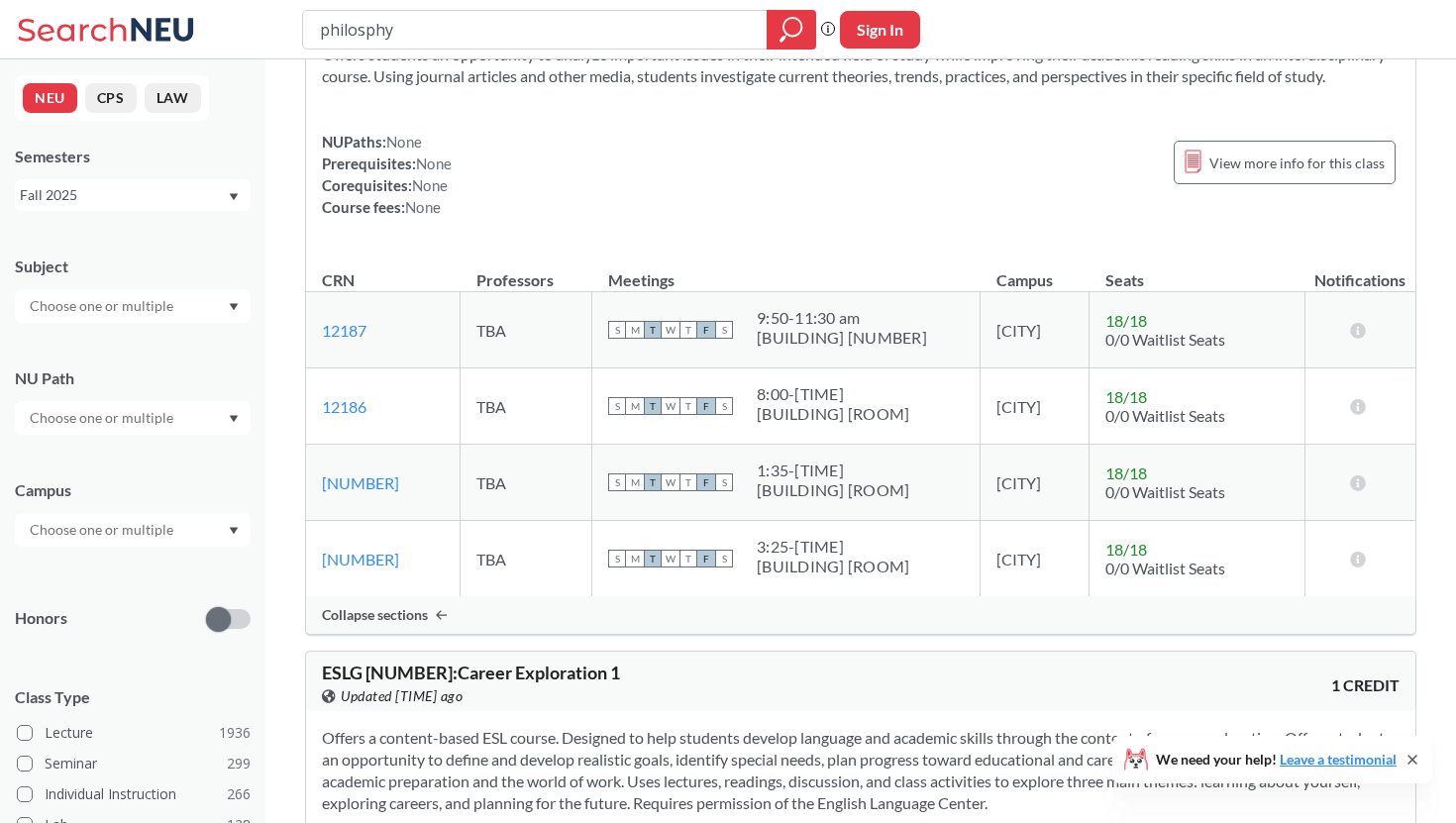 scroll, scrollTop: 0, scrollLeft: 0, axis: both 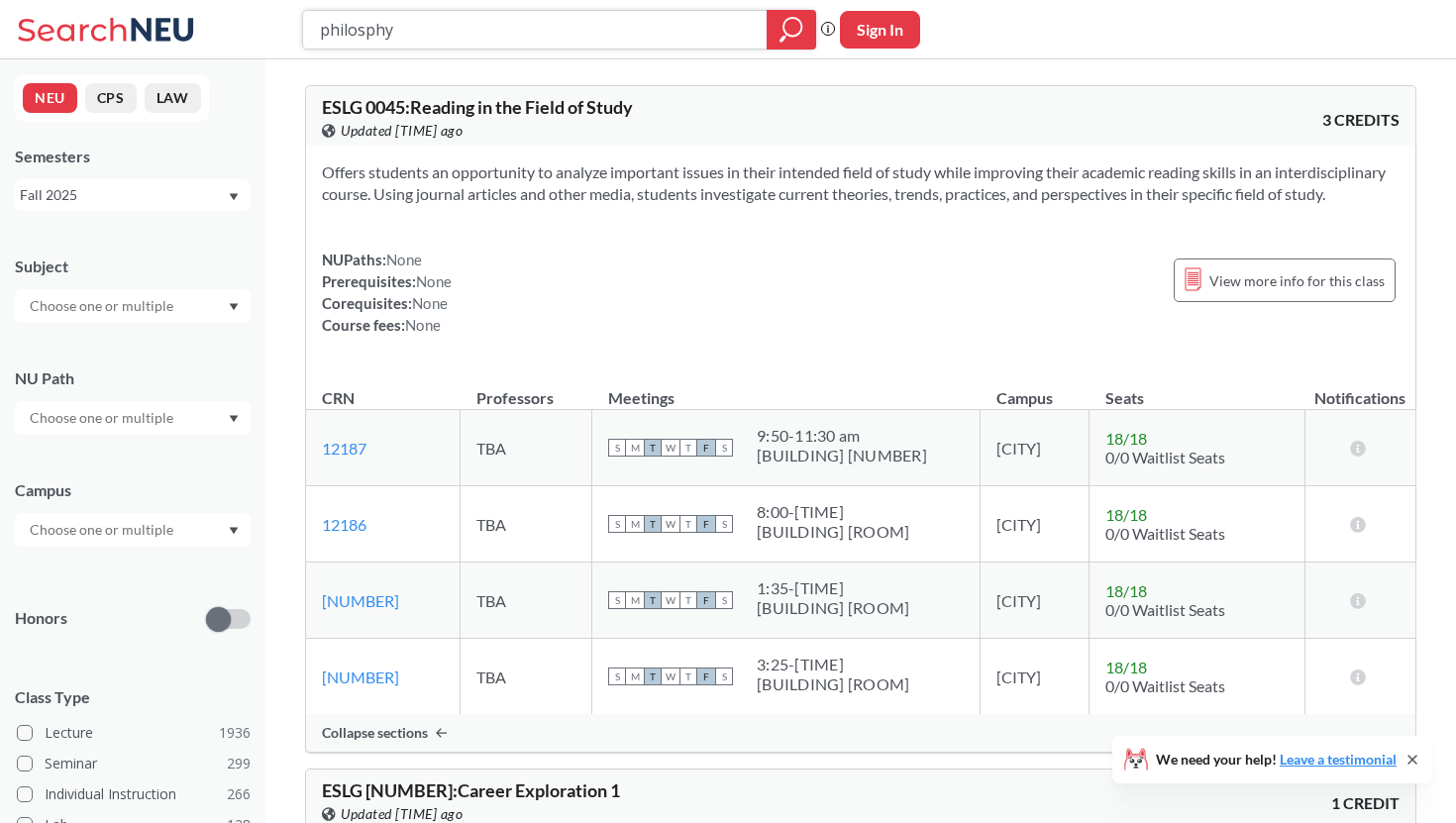 click on "philosphy" at bounding box center (535, 30) 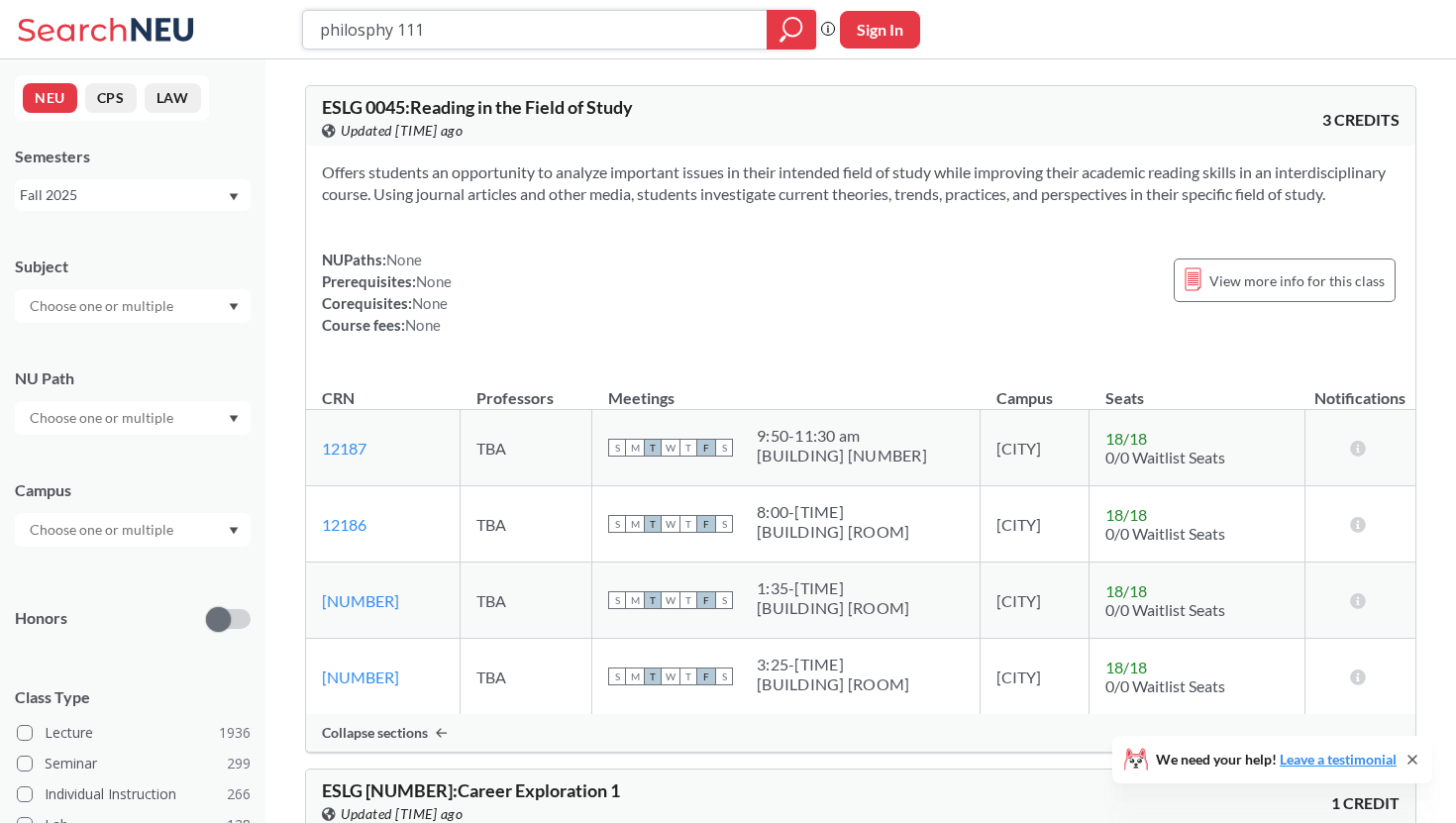type on "philosphy 1115" 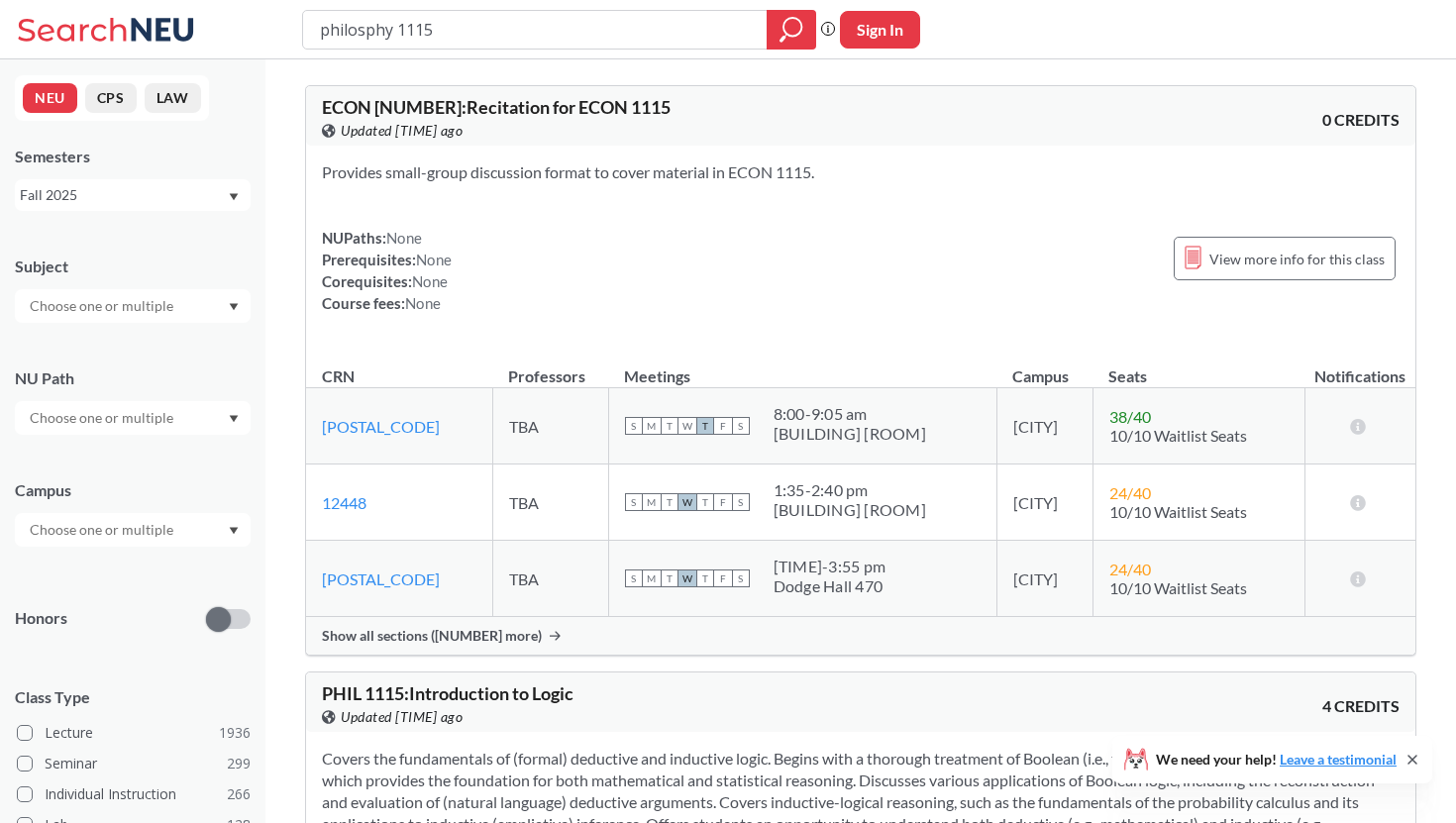 click on "Show all sections ([NUMBER] more)" at bounding box center [432, 636] 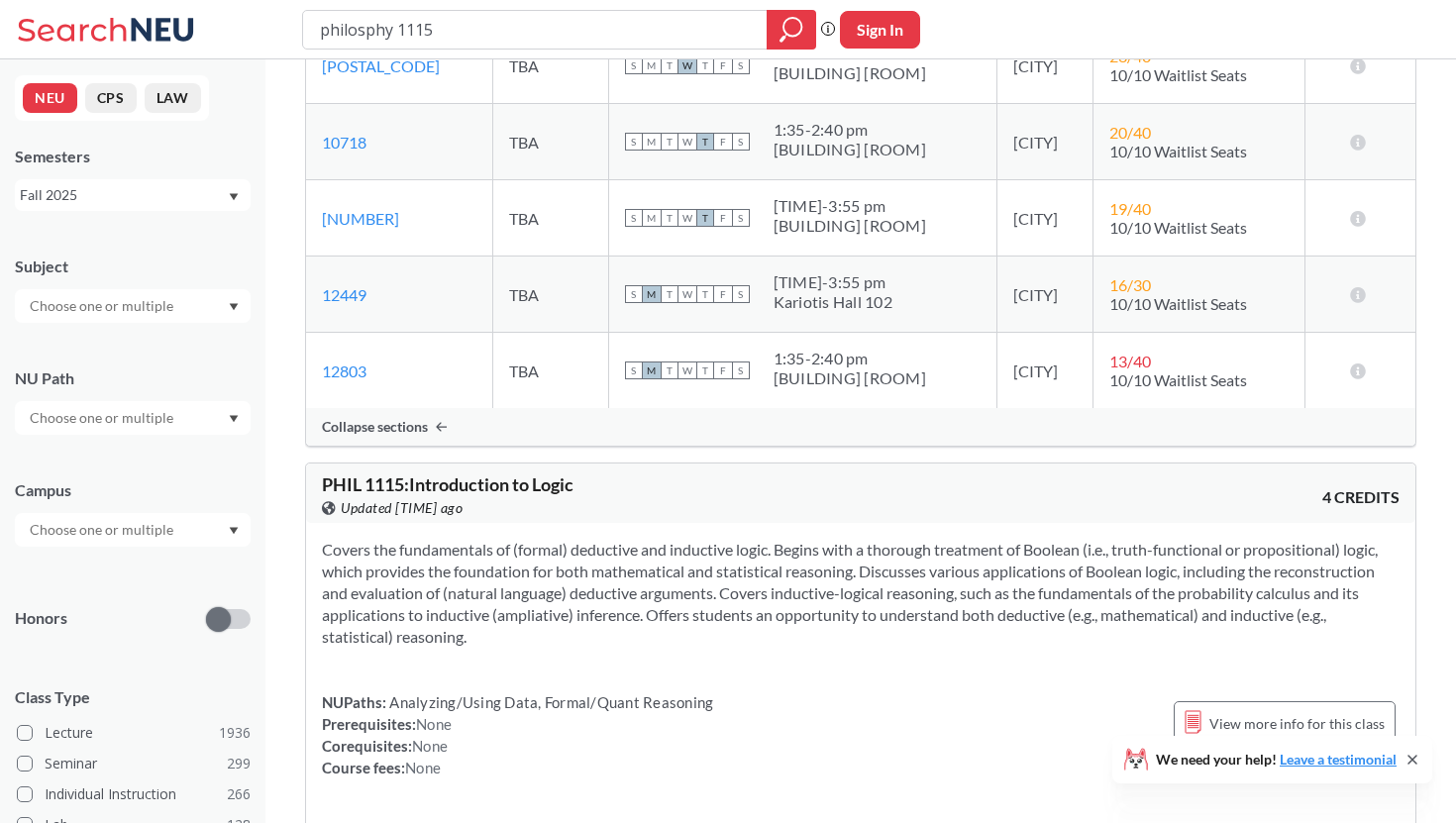 scroll, scrollTop: 0, scrollLeft: 0, axis: both 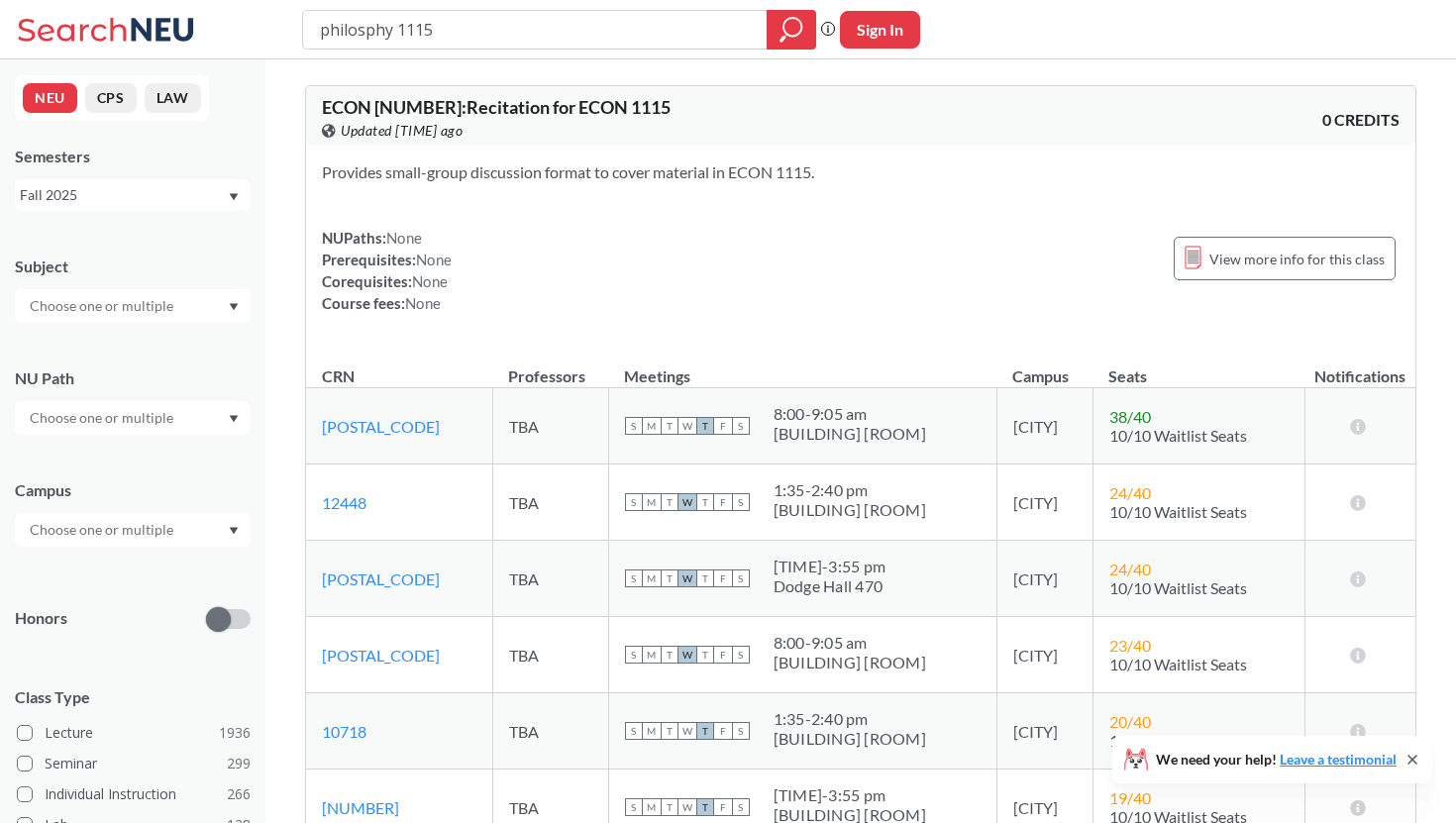 click on "Subject" at bounding box center [133, 279] 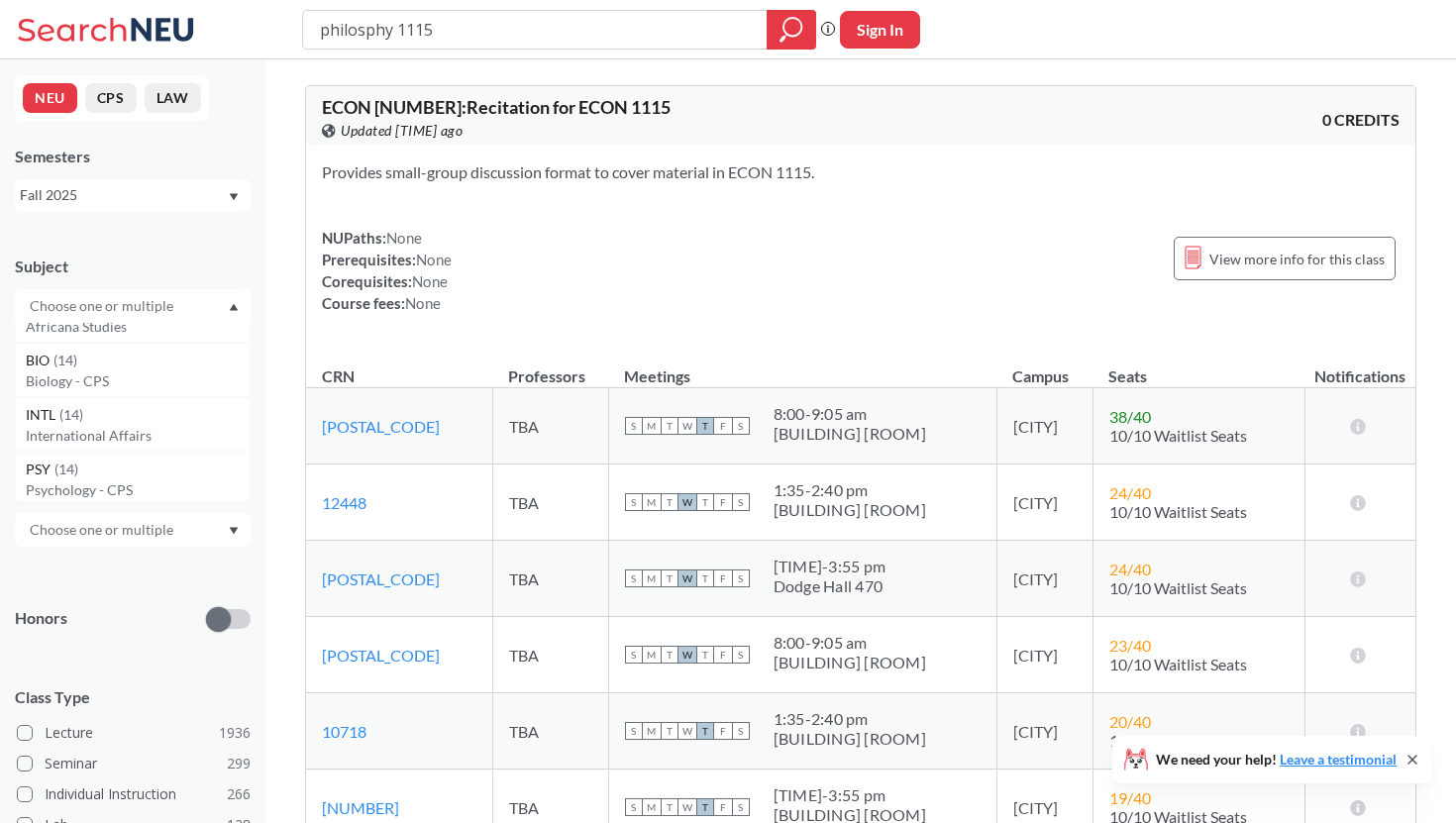 scroll, scrollTop: 3201, scrollLeft: 0, axis: vertical 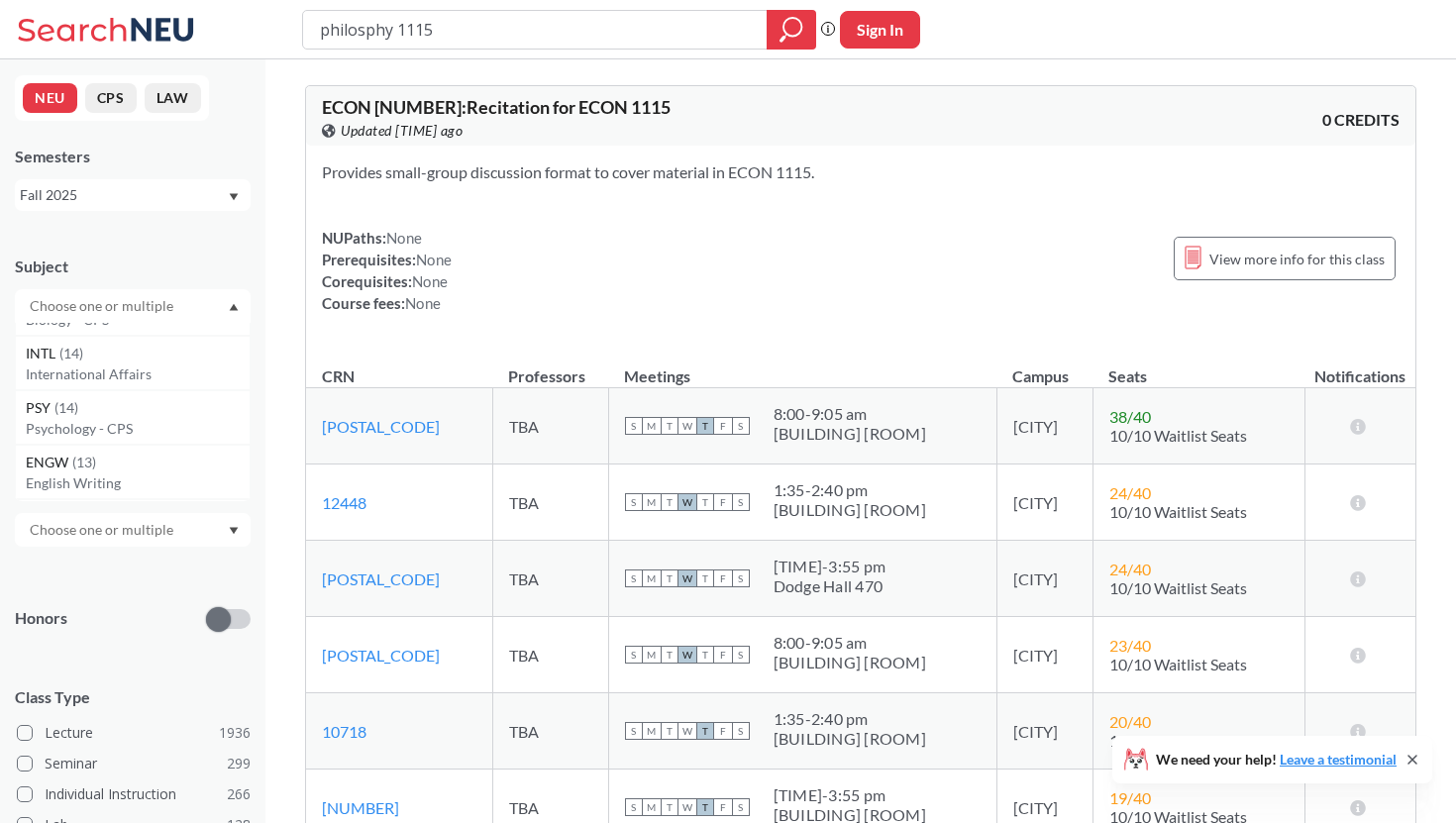 click at bounding box center [133, 306] 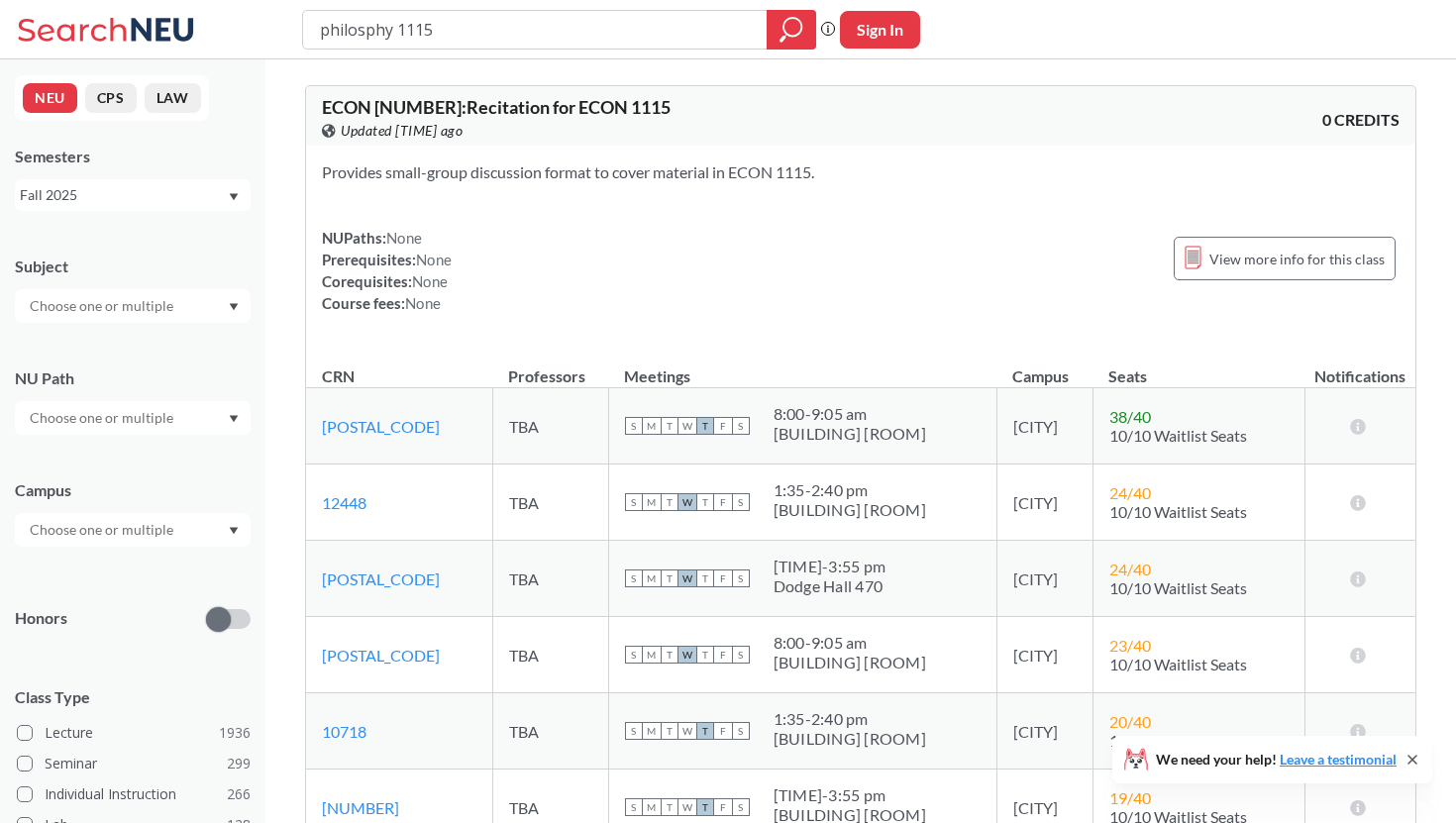 click at bounding box center [103, 306] 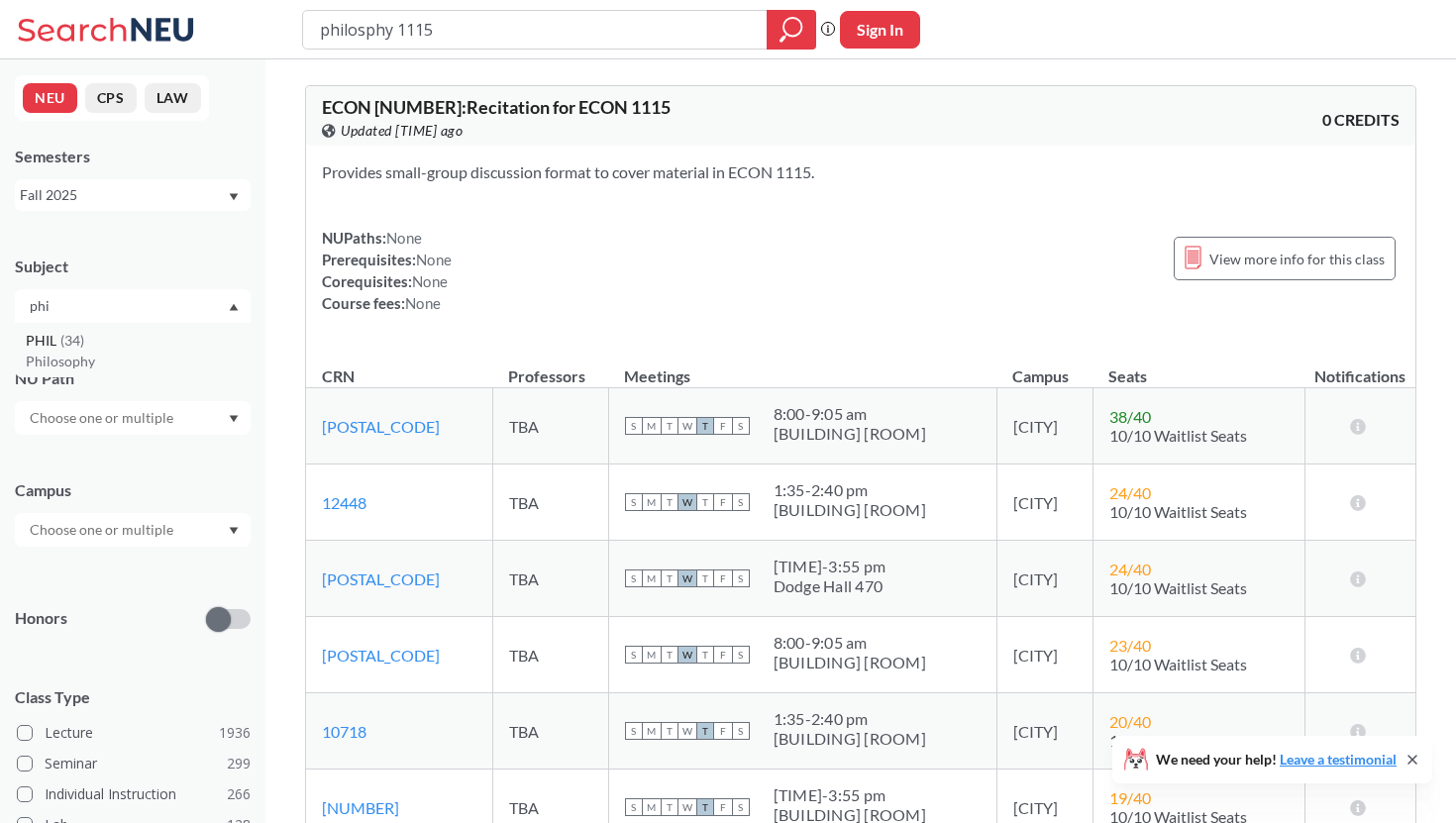 type on "phi" 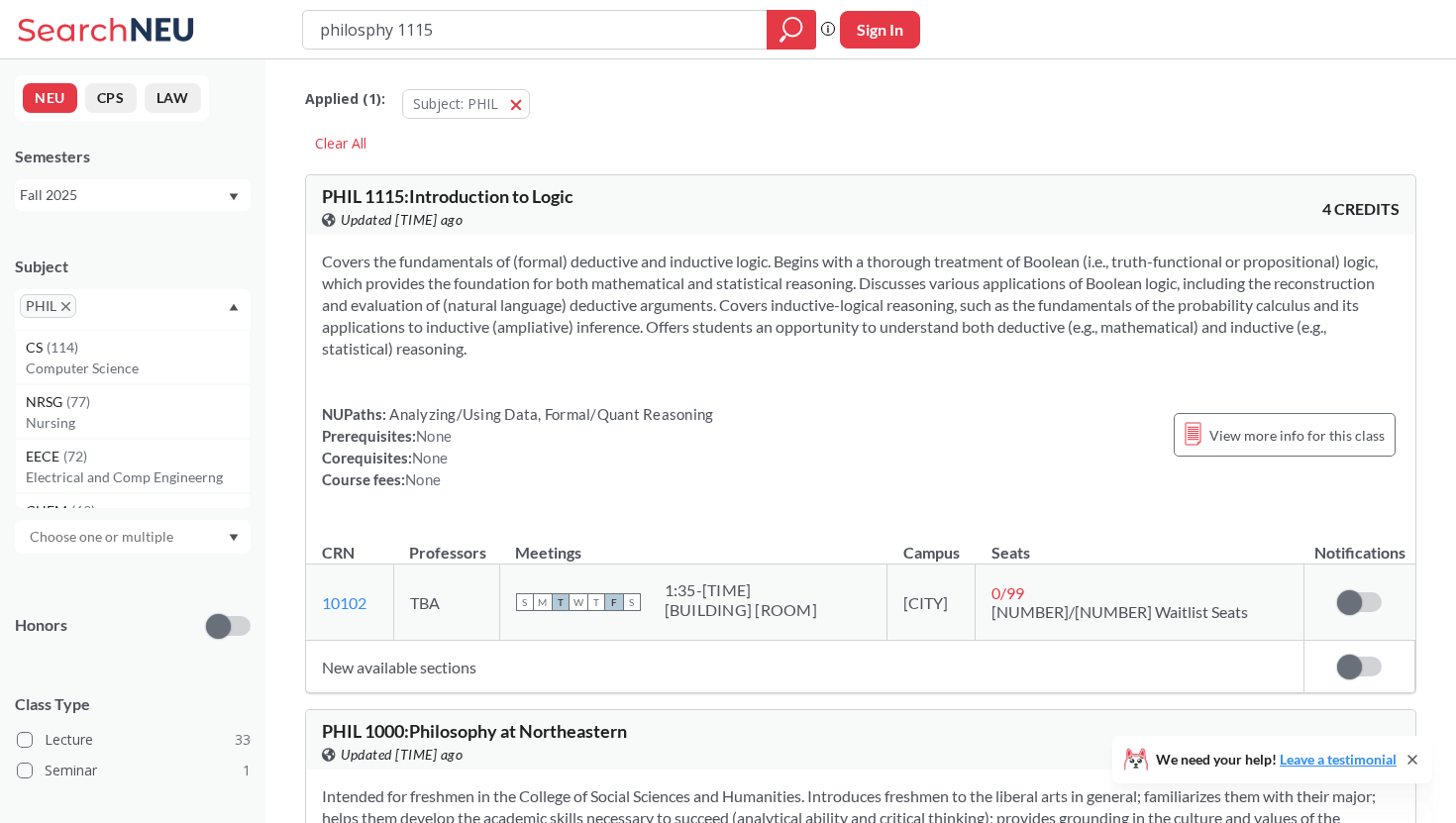 click on "Honors" at bounding box center (133, 613) 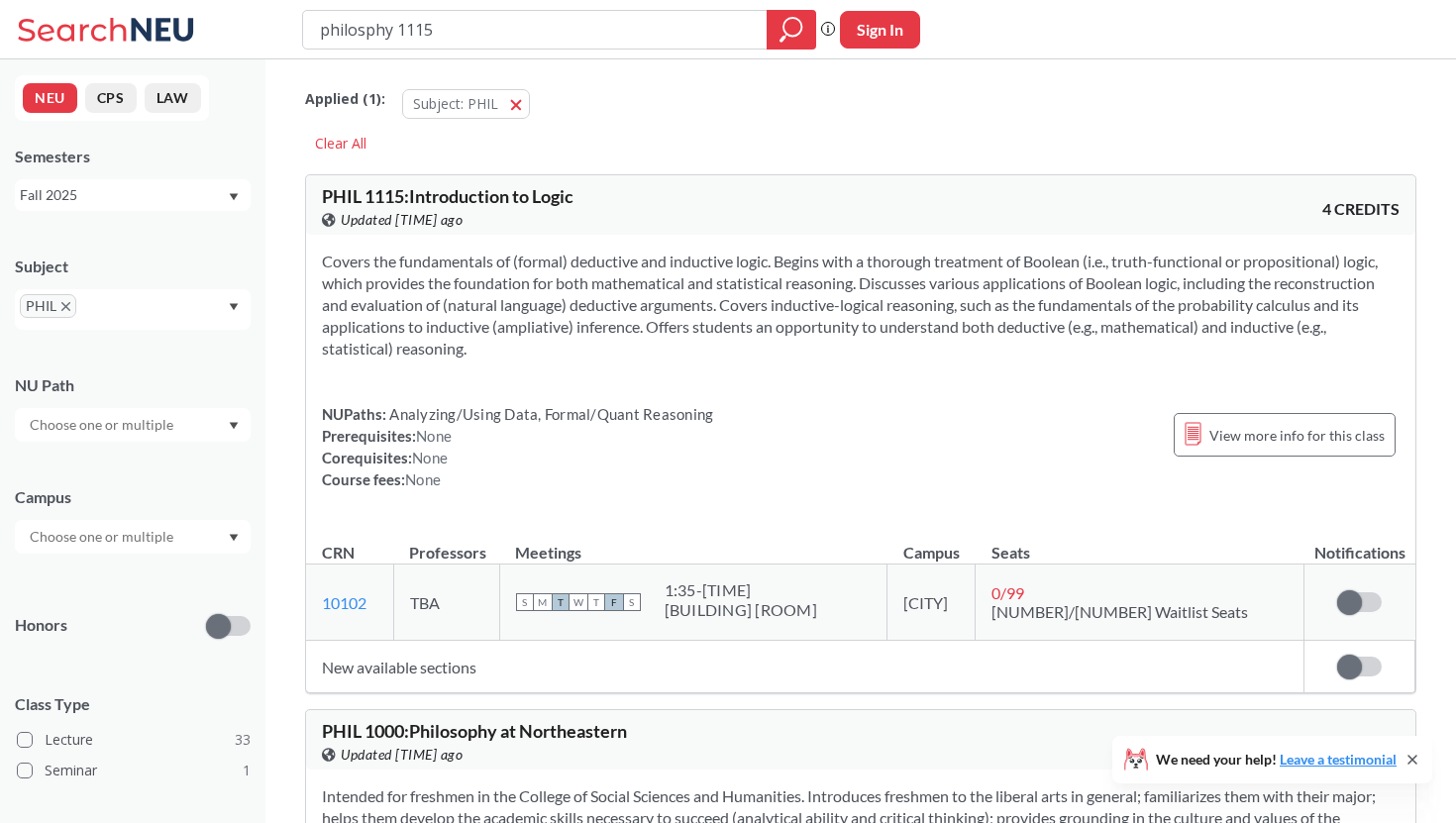 click at bounding box center (103, 425) 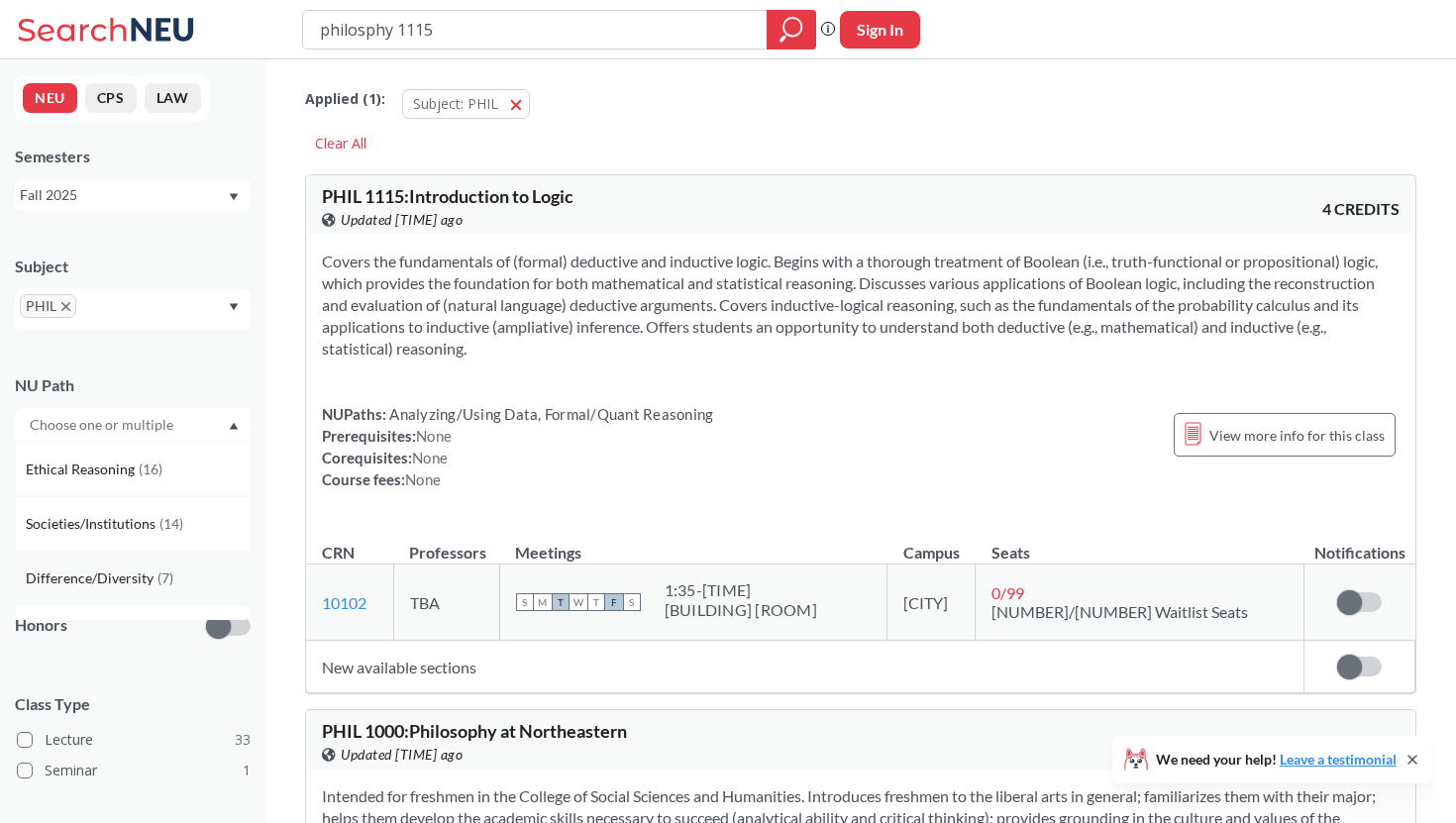 click on "( 7 )" at bounding box center [165, 577] 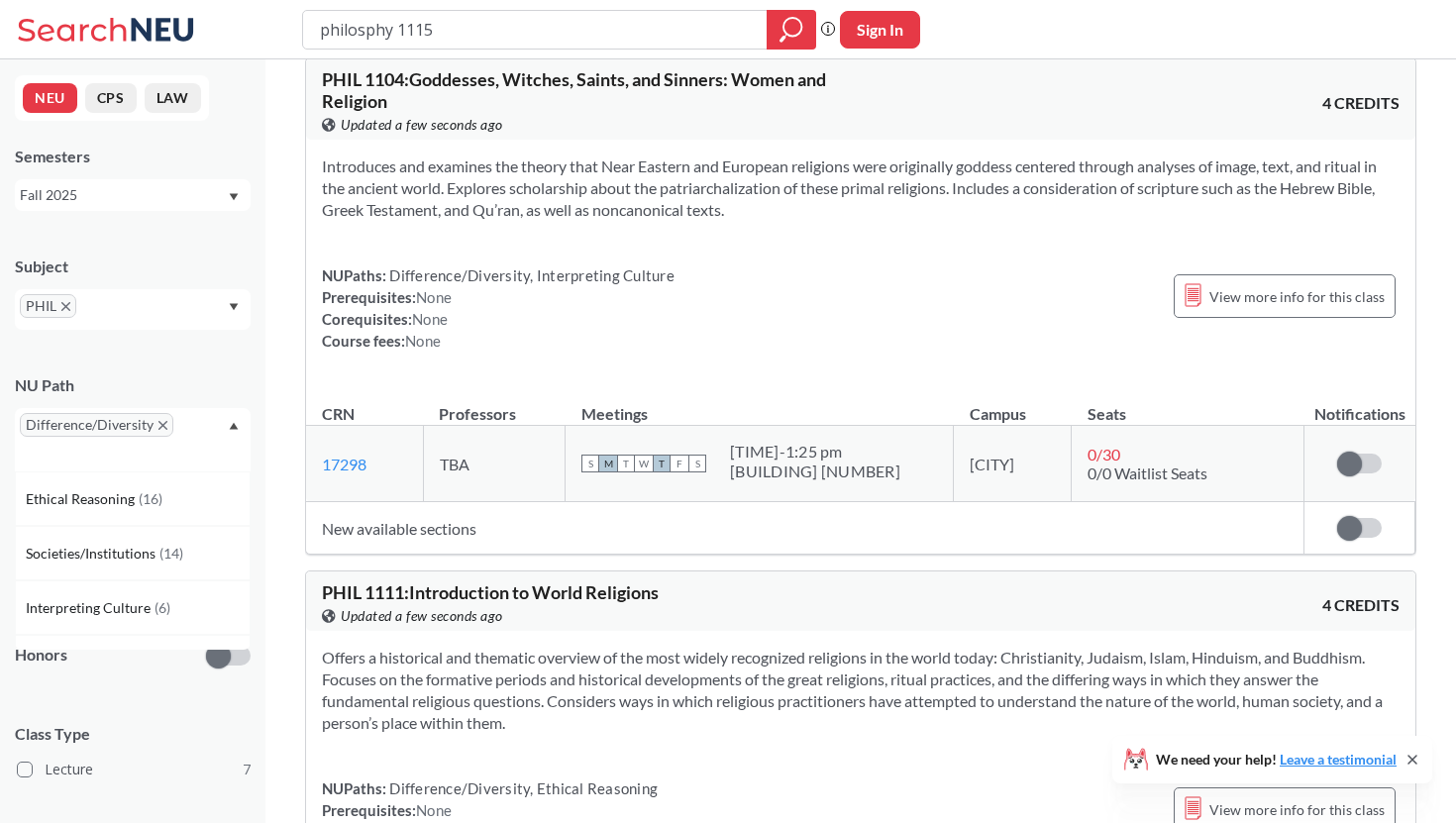 scroll, scrollTop: 145, scrollLeft: 0, axis: vertical 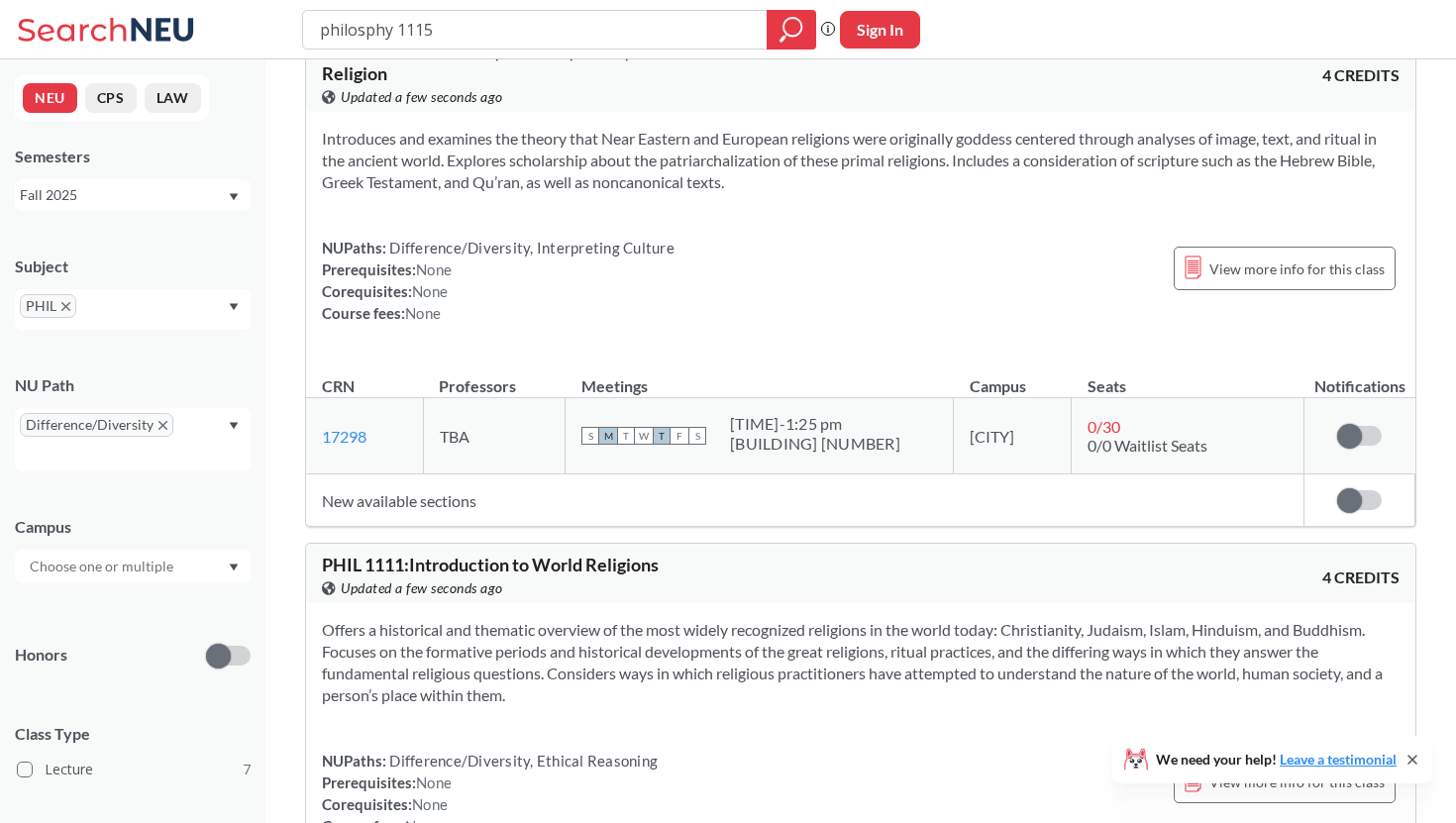 click on "New available sections" at bounding box center [805, 500] 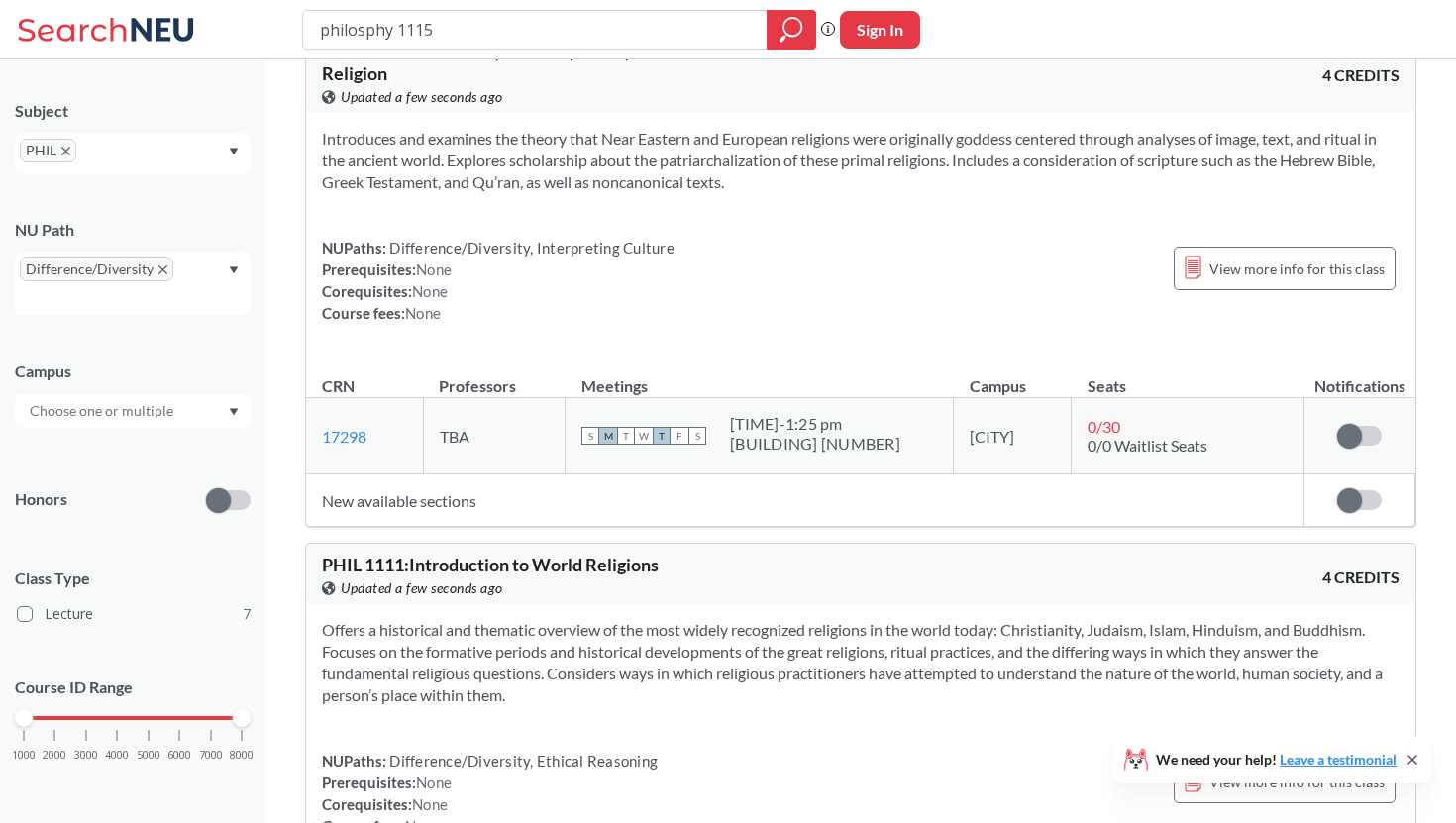 scroll, scrollTop: 0, scrollLeft: 0, axis: both 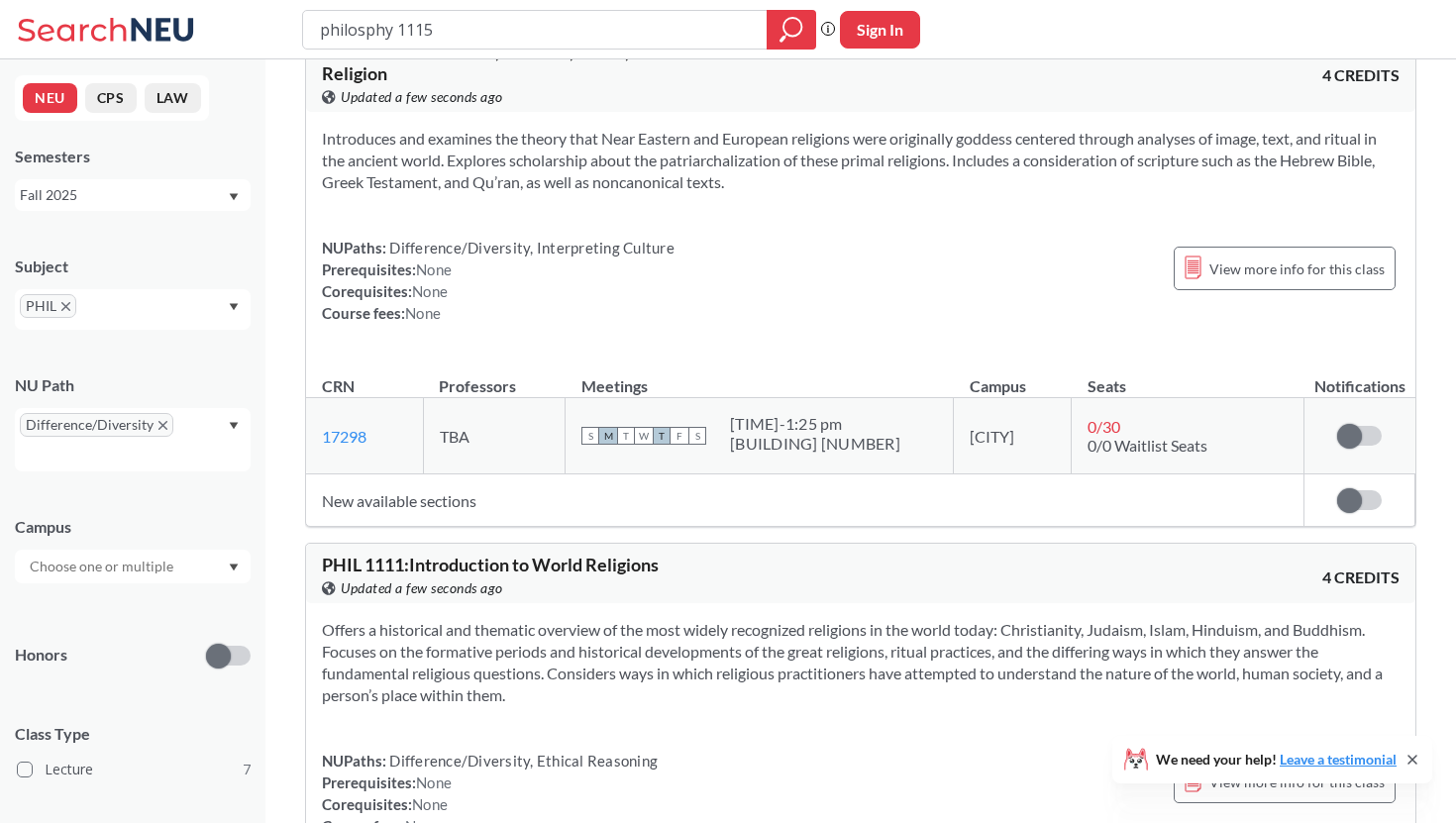 click 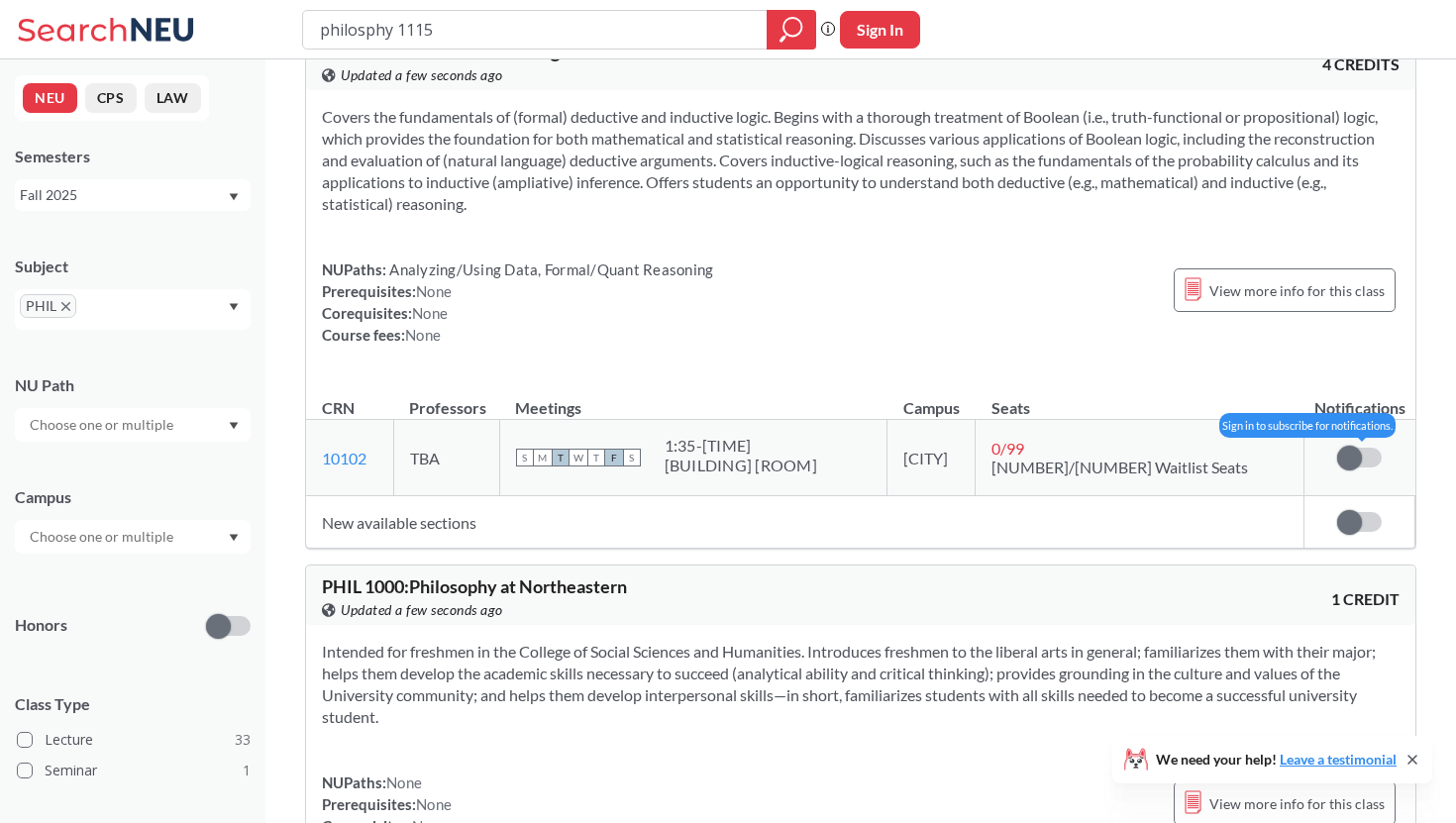 click at bounding box center (1349, 458) 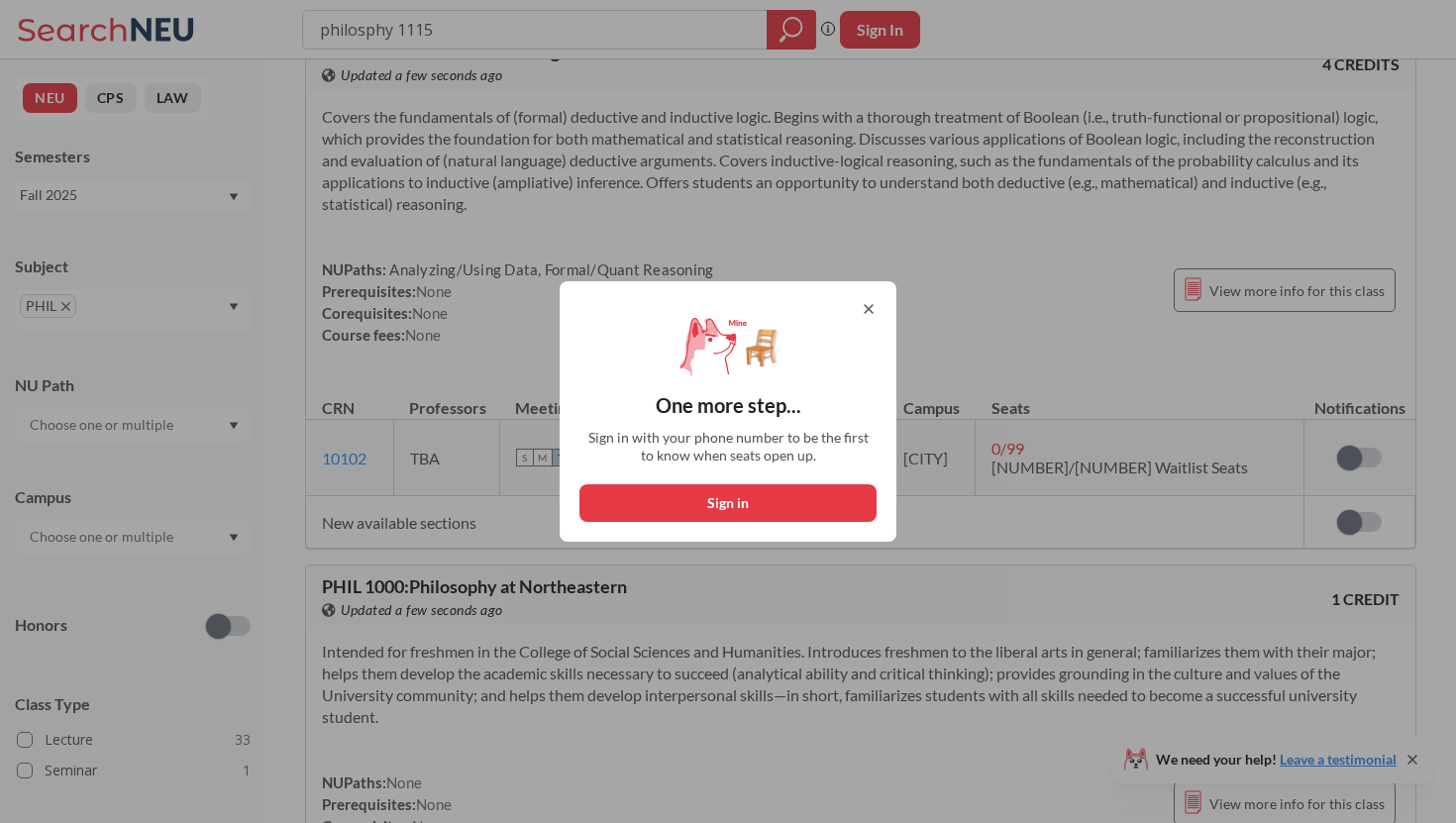 click on "Sign in" at bounding box center [728, 503] 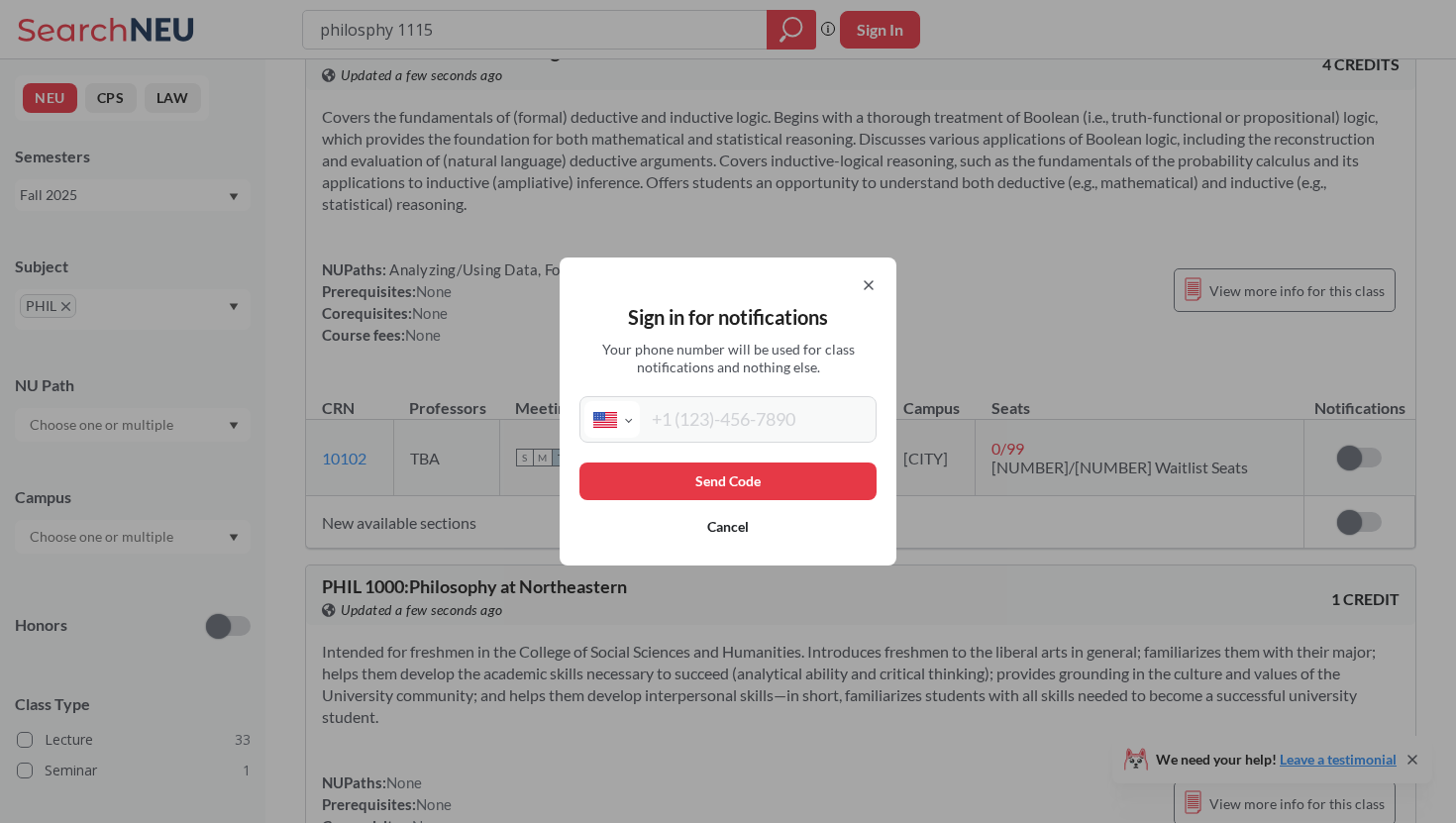 click at bounding box center (756, 419) 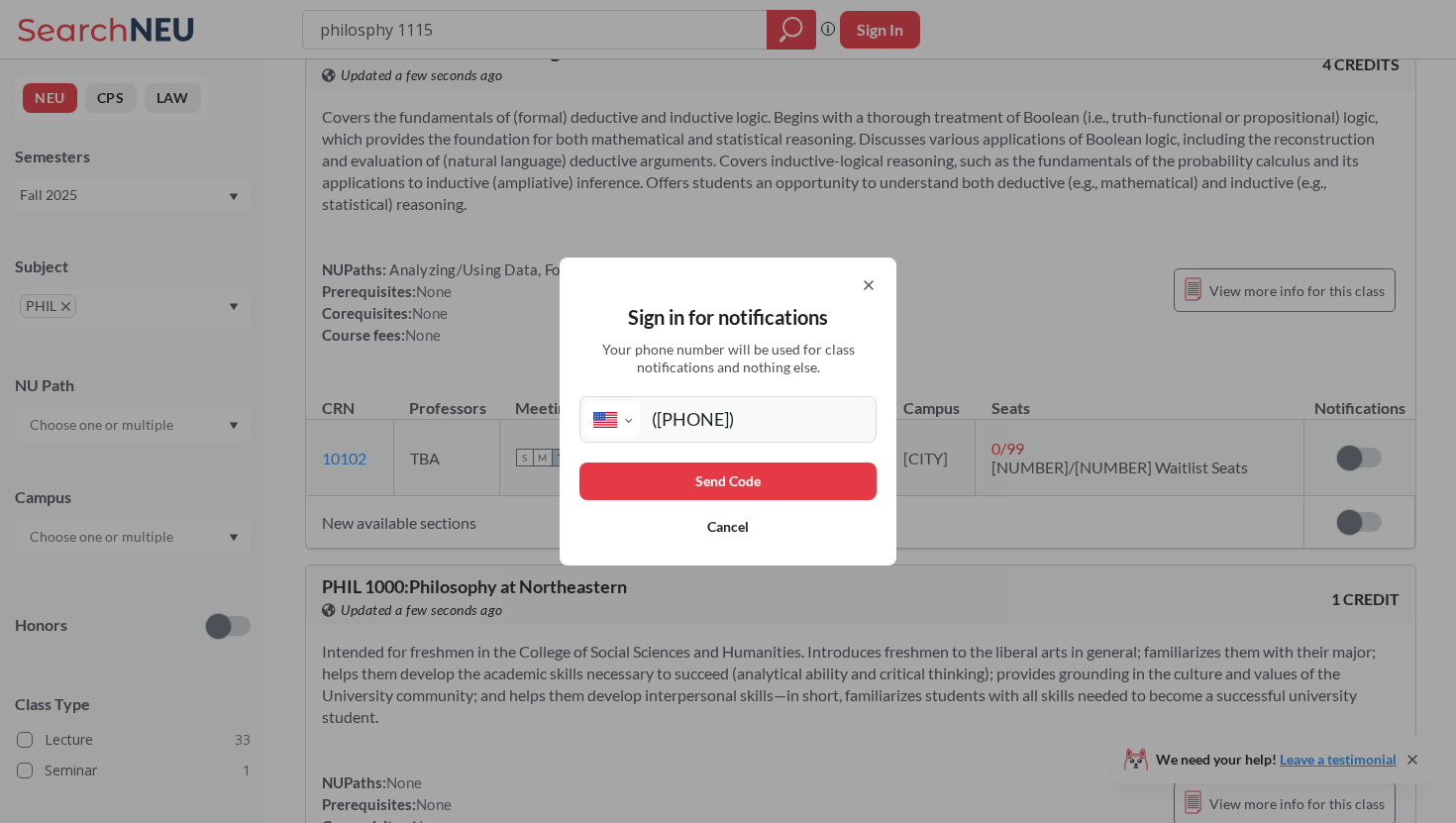 type on "([PHONE])" 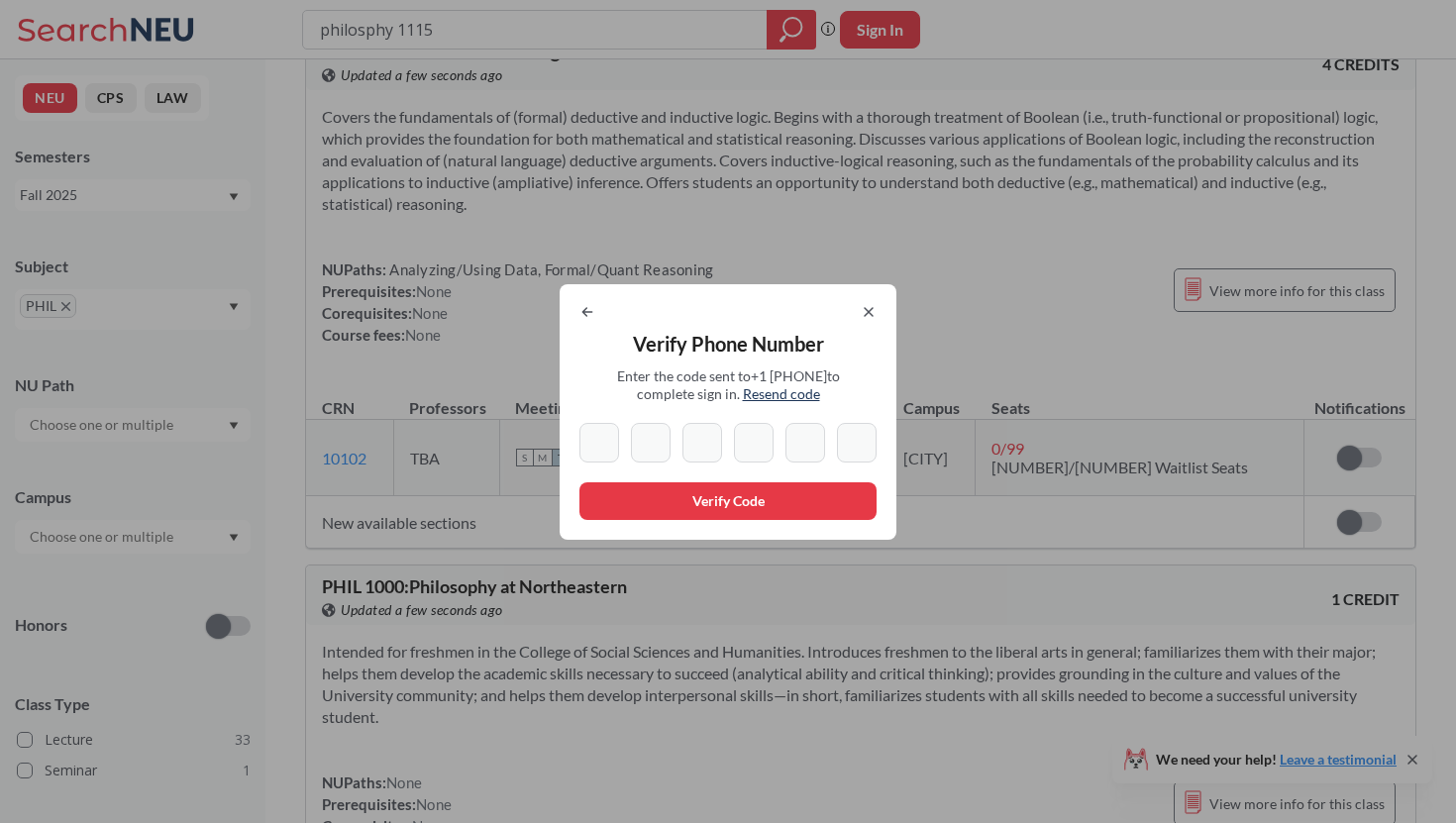 type on "8" 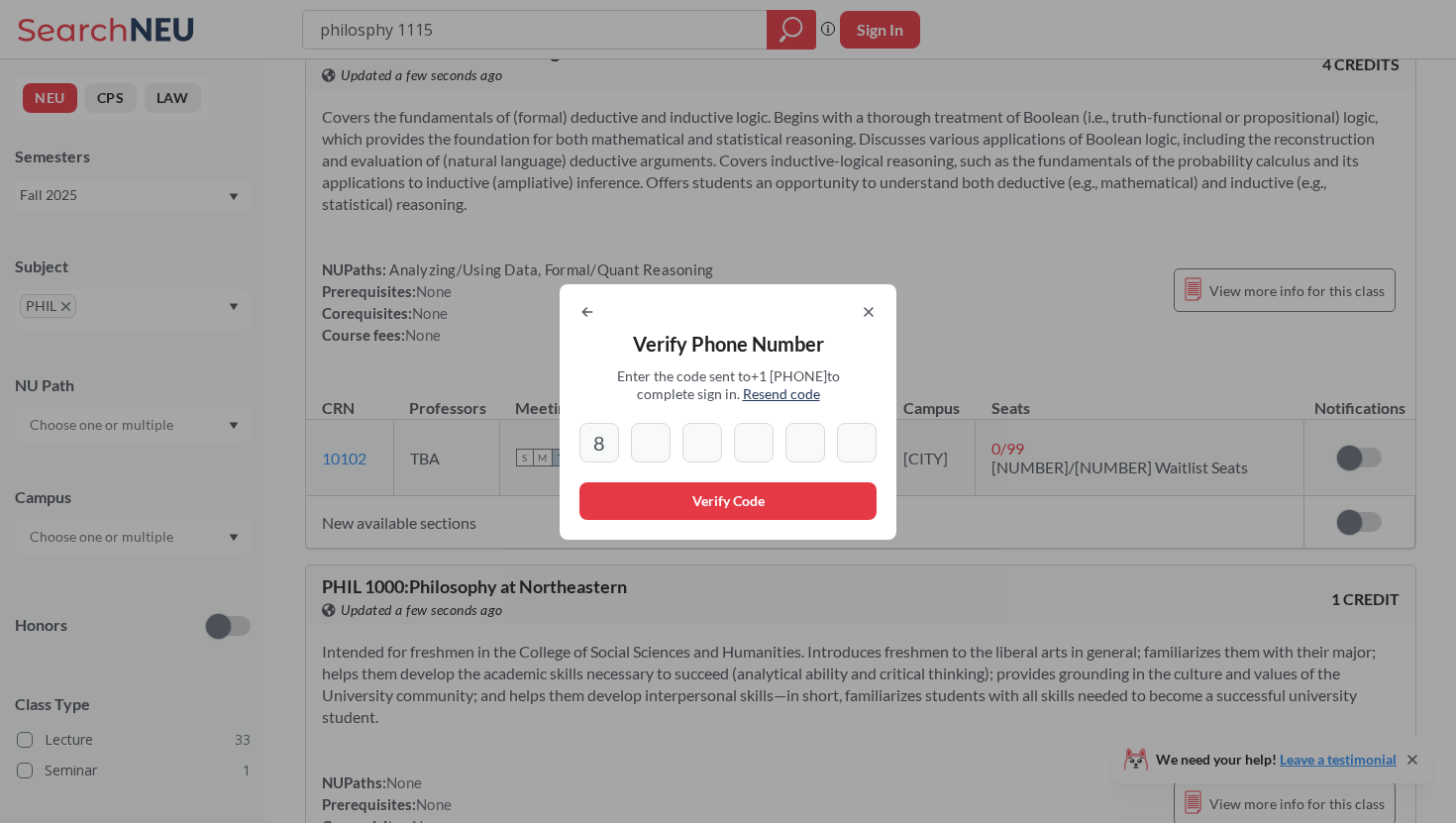 type on "3" 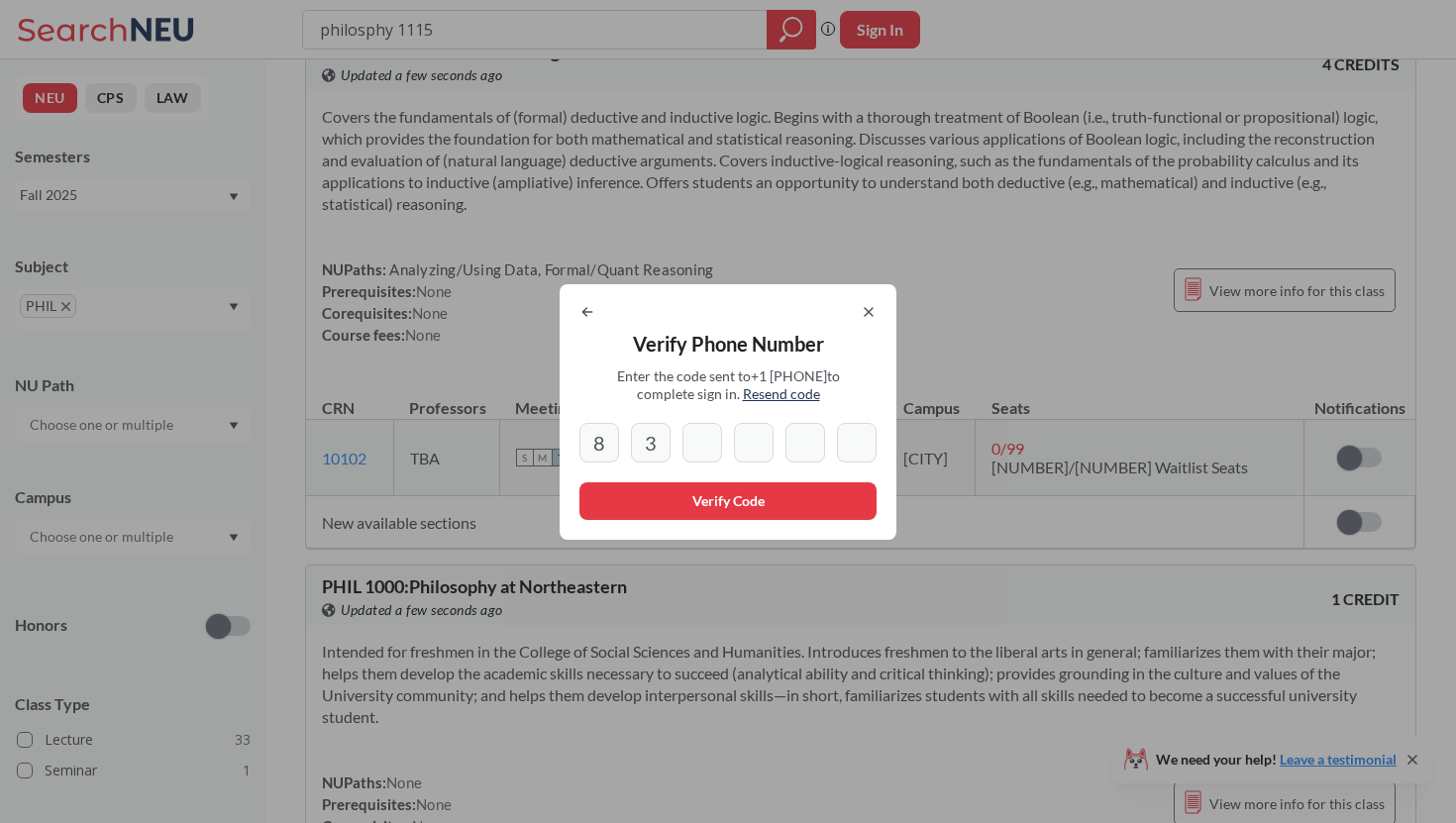 type on "5" 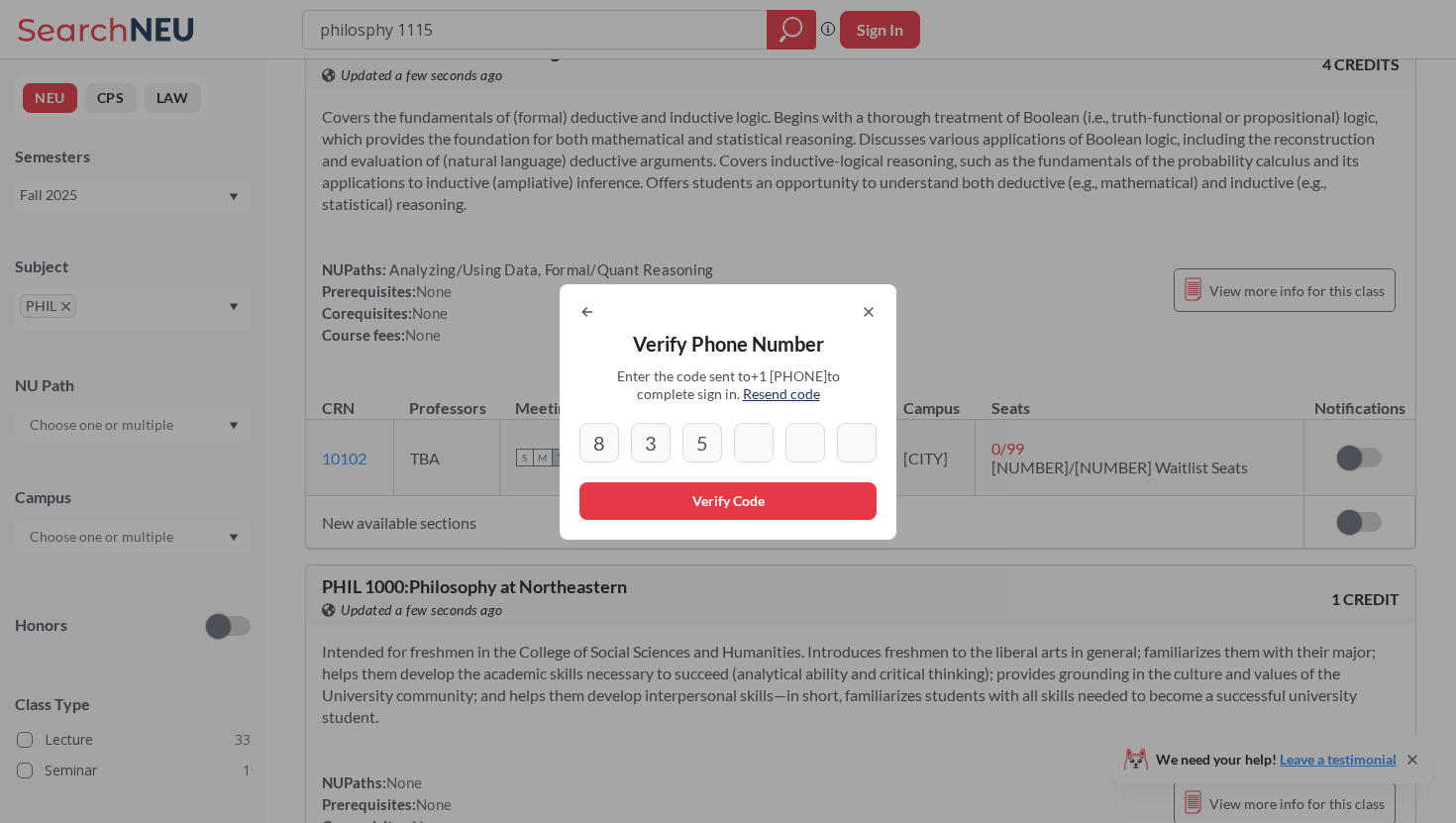 type on "0" 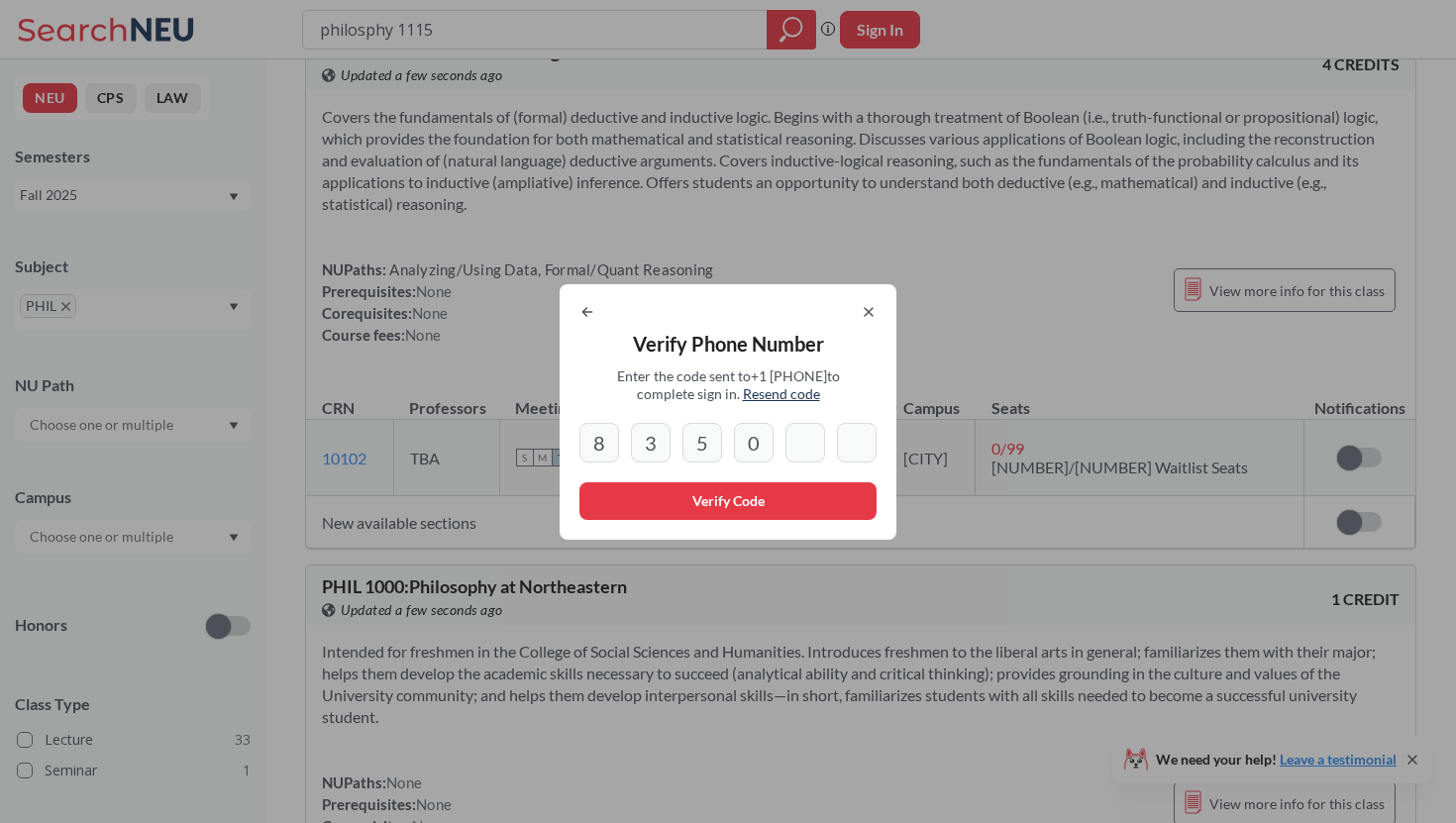 type on "0" 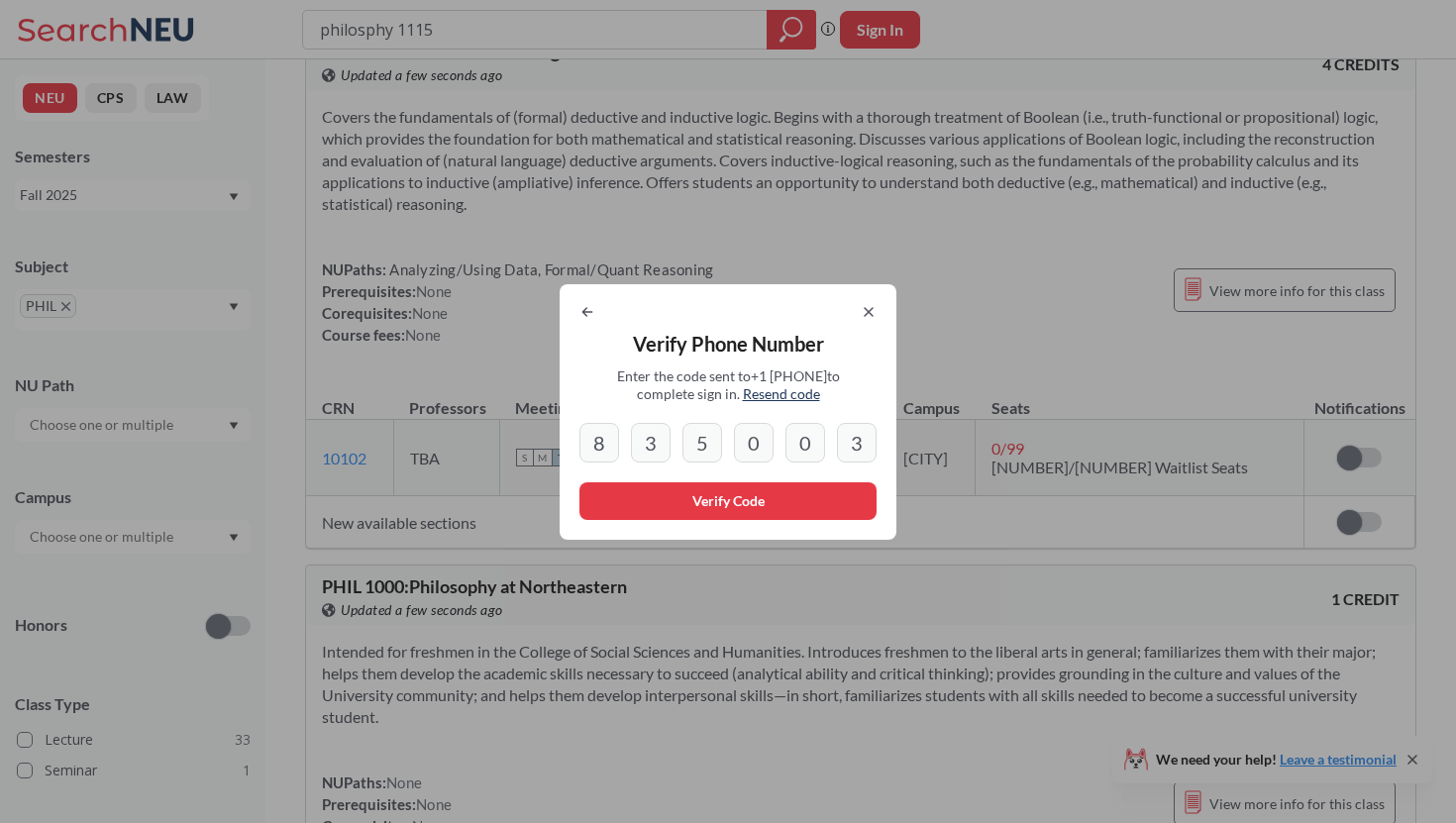 type on "3" 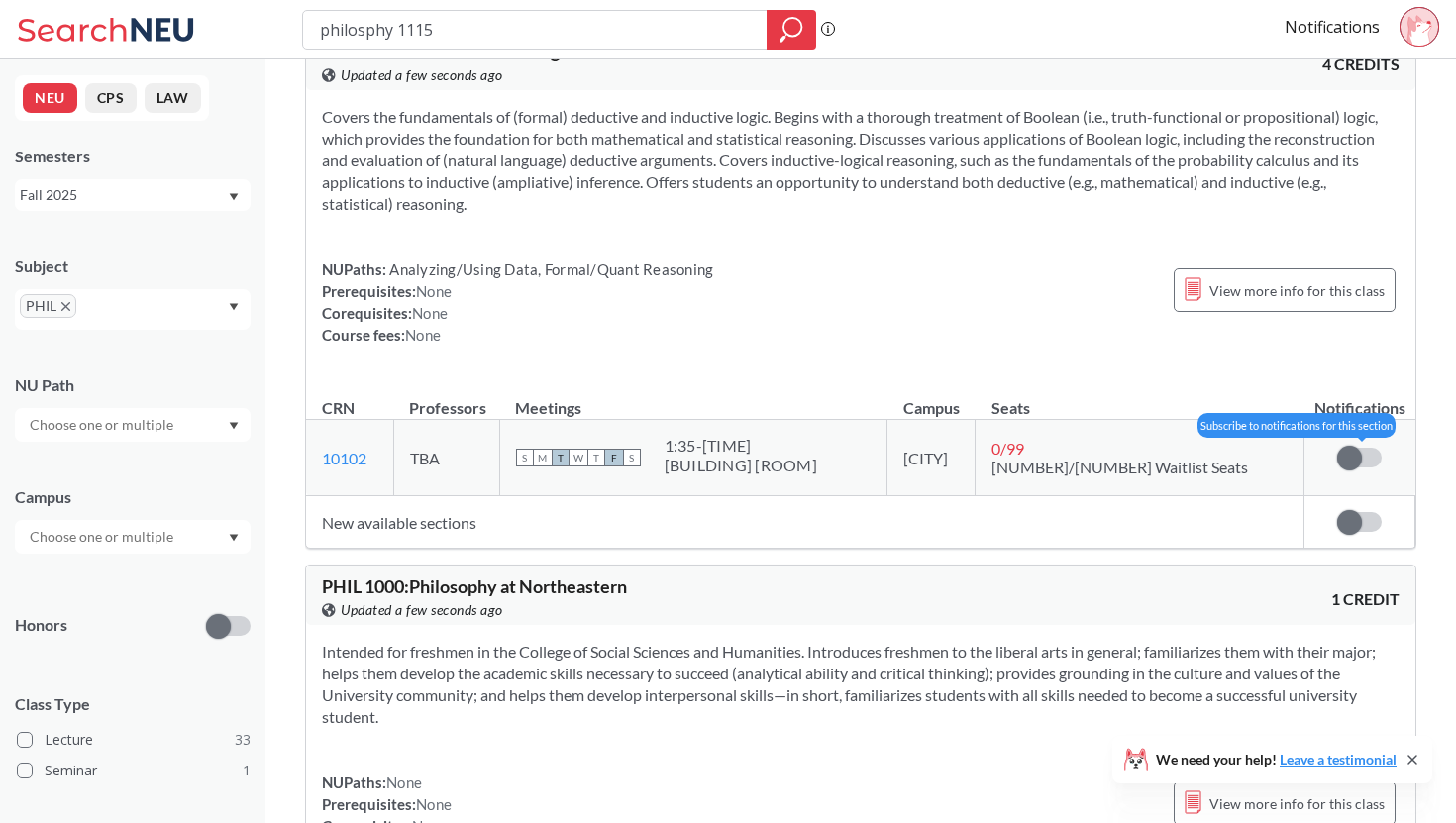 click at bounding box center [1359, 458] 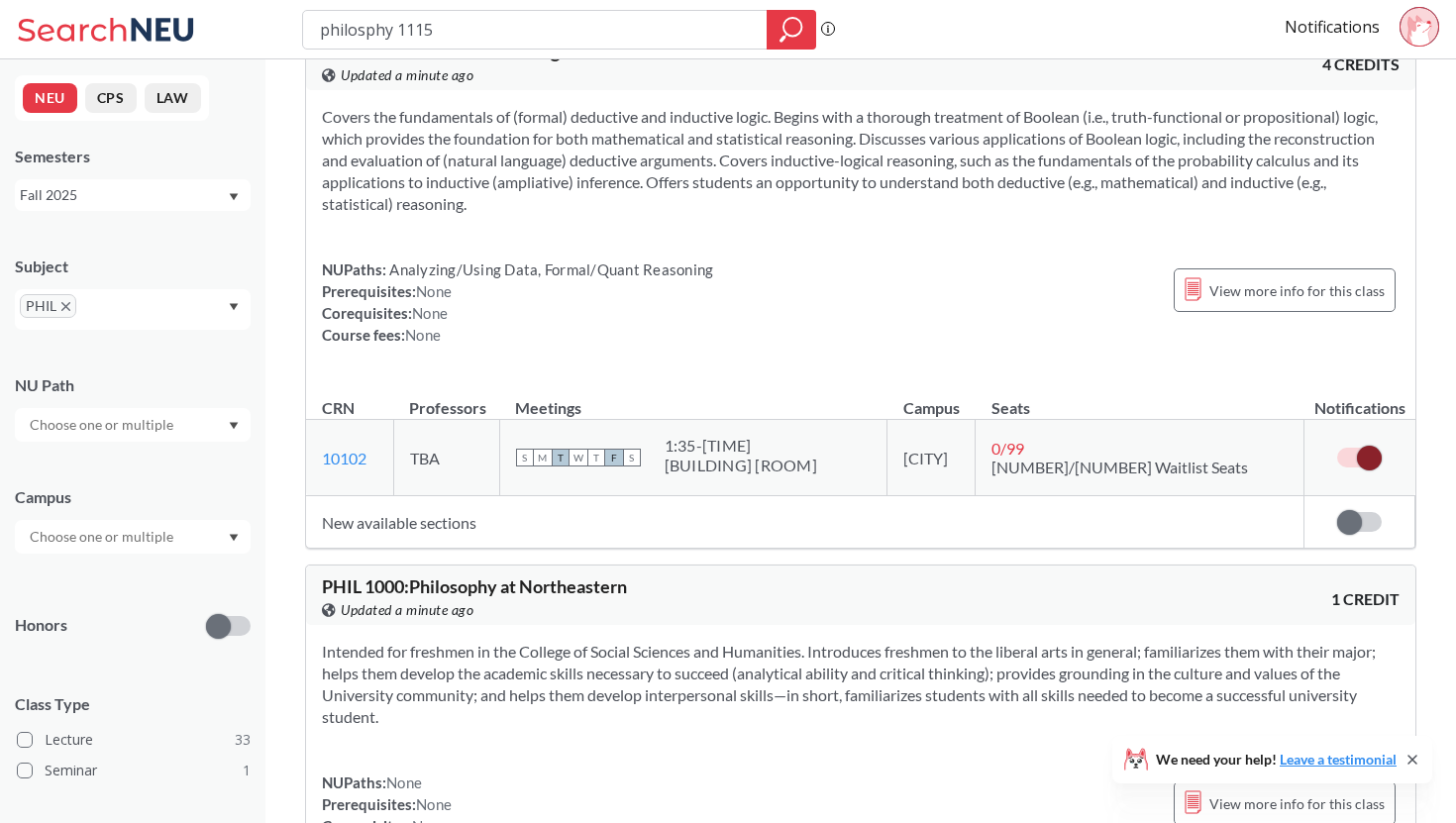 click on "10102 View this section on Banner." at bounding box center [350, 458] 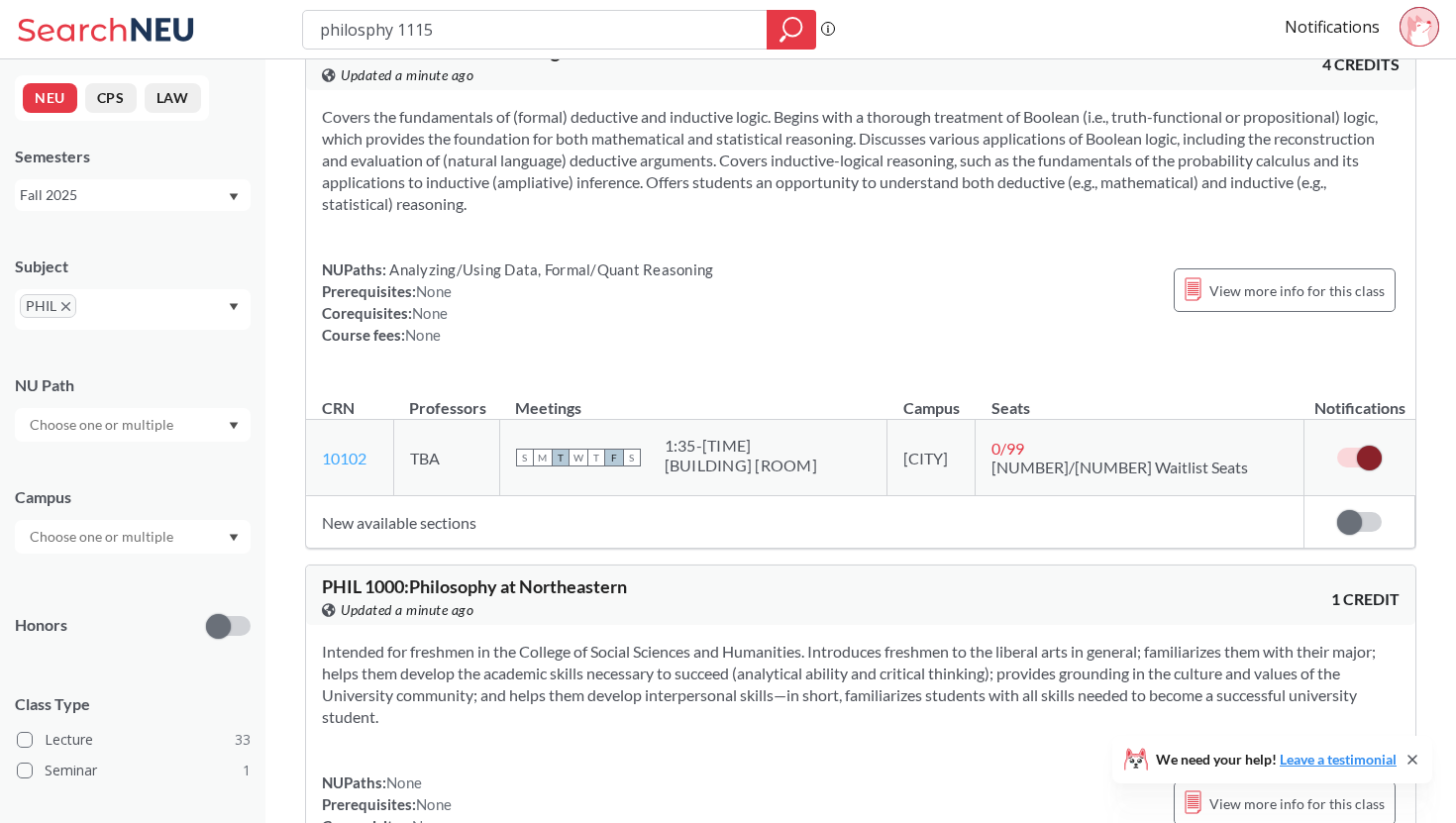 click on "10102" at bounding box center (344, 458) 